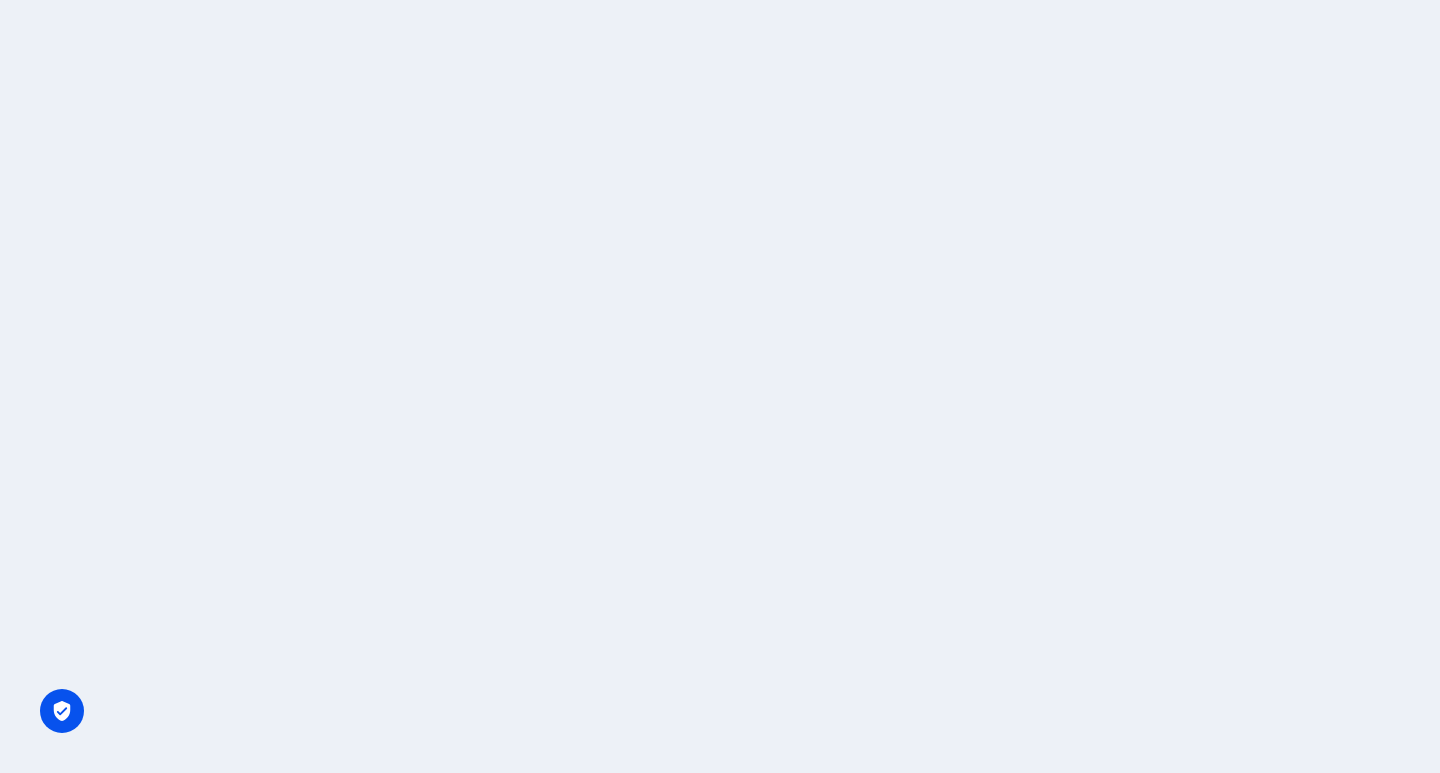 scroll, scrollTop: 0, scrollLeft: 0, axis: both 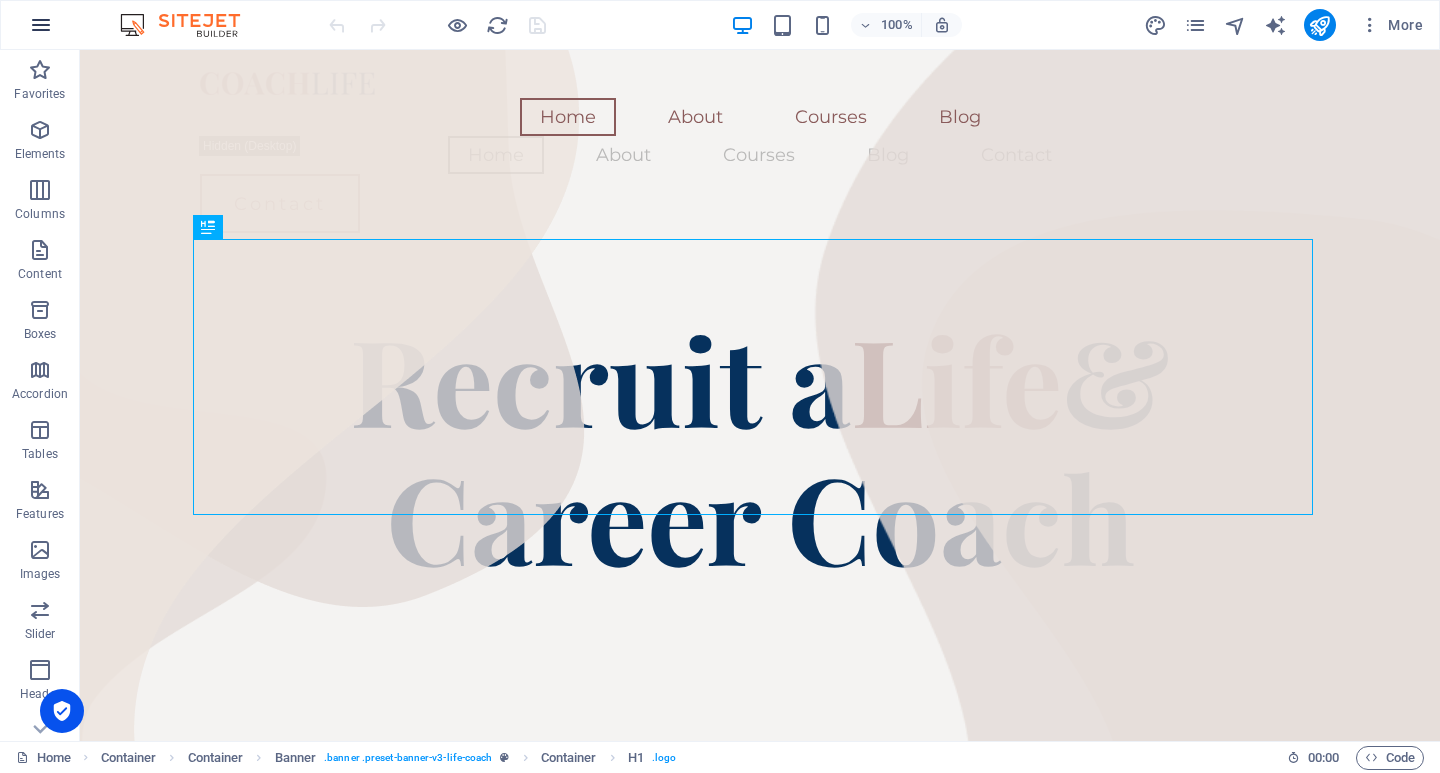 click at bounding box center [41, 25] 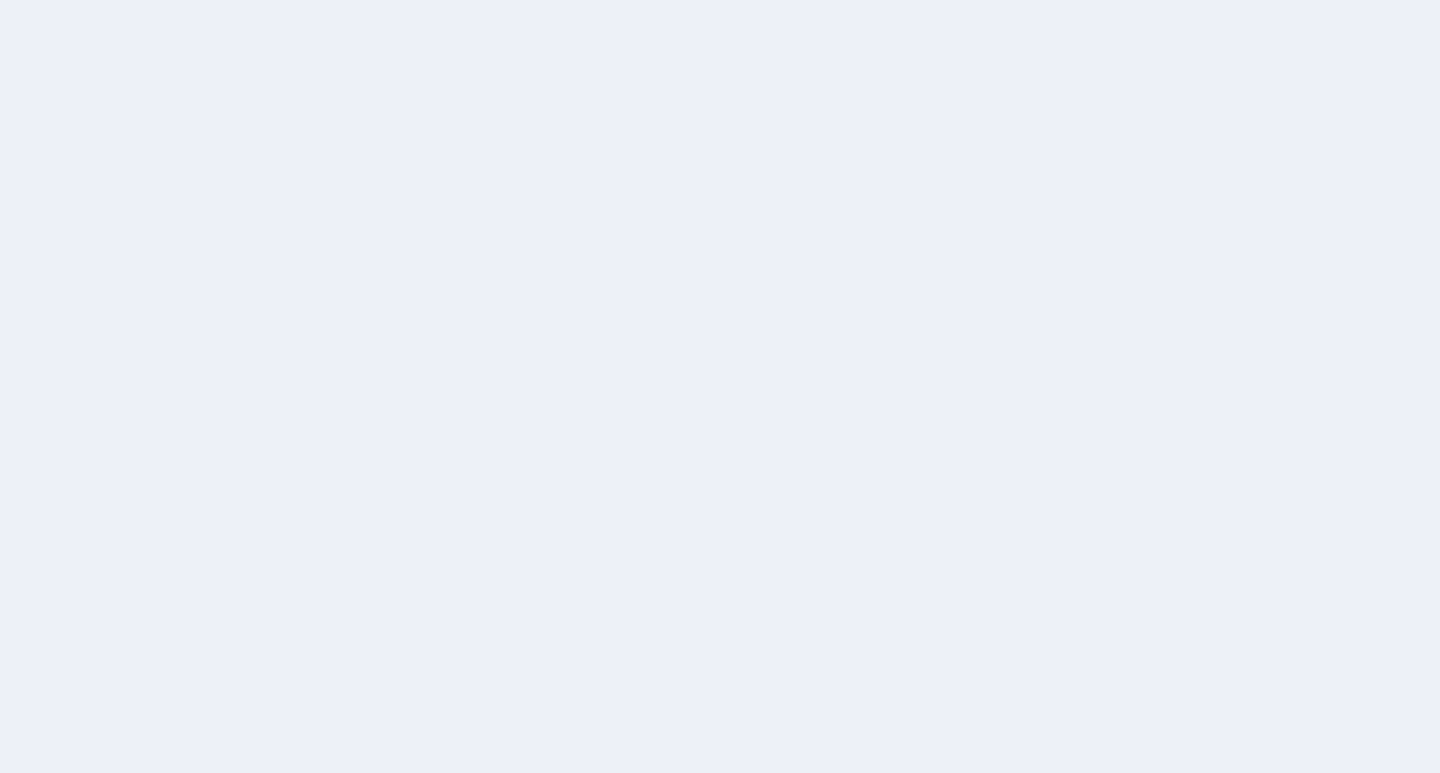 scroll, scrollTop: 0, scrollLeft: 0, axis: both 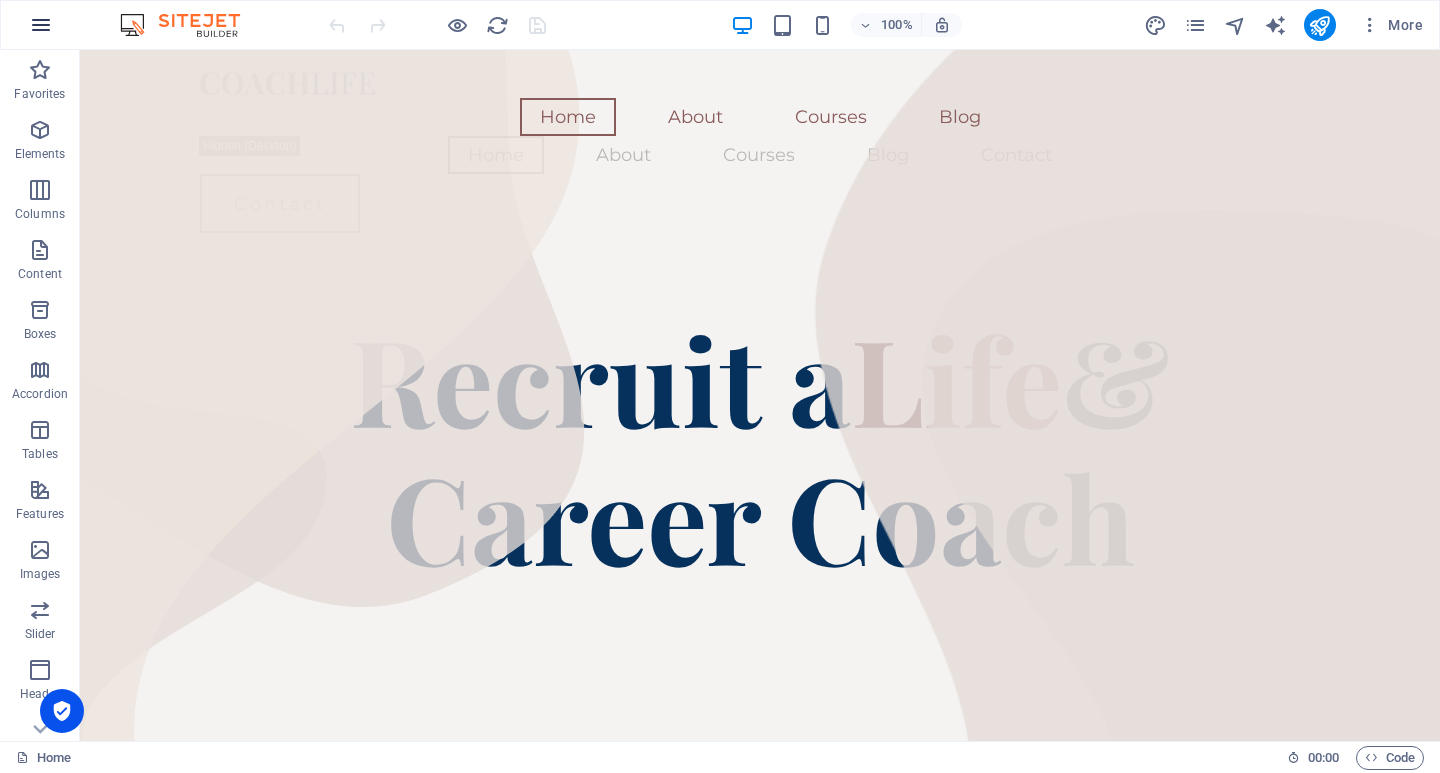 click at bounding box center (41, 25) 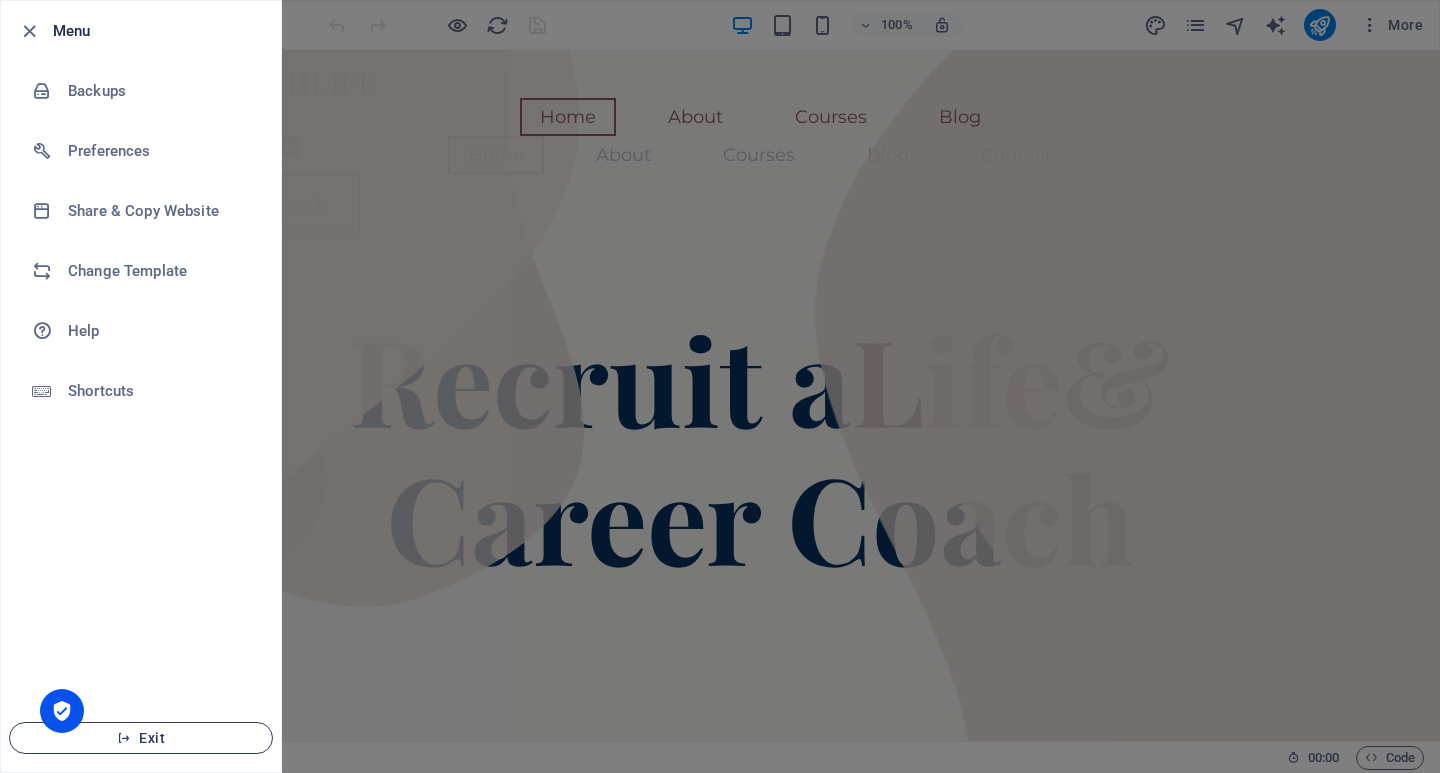 click on "Exit" at bounding box center [141, 738] 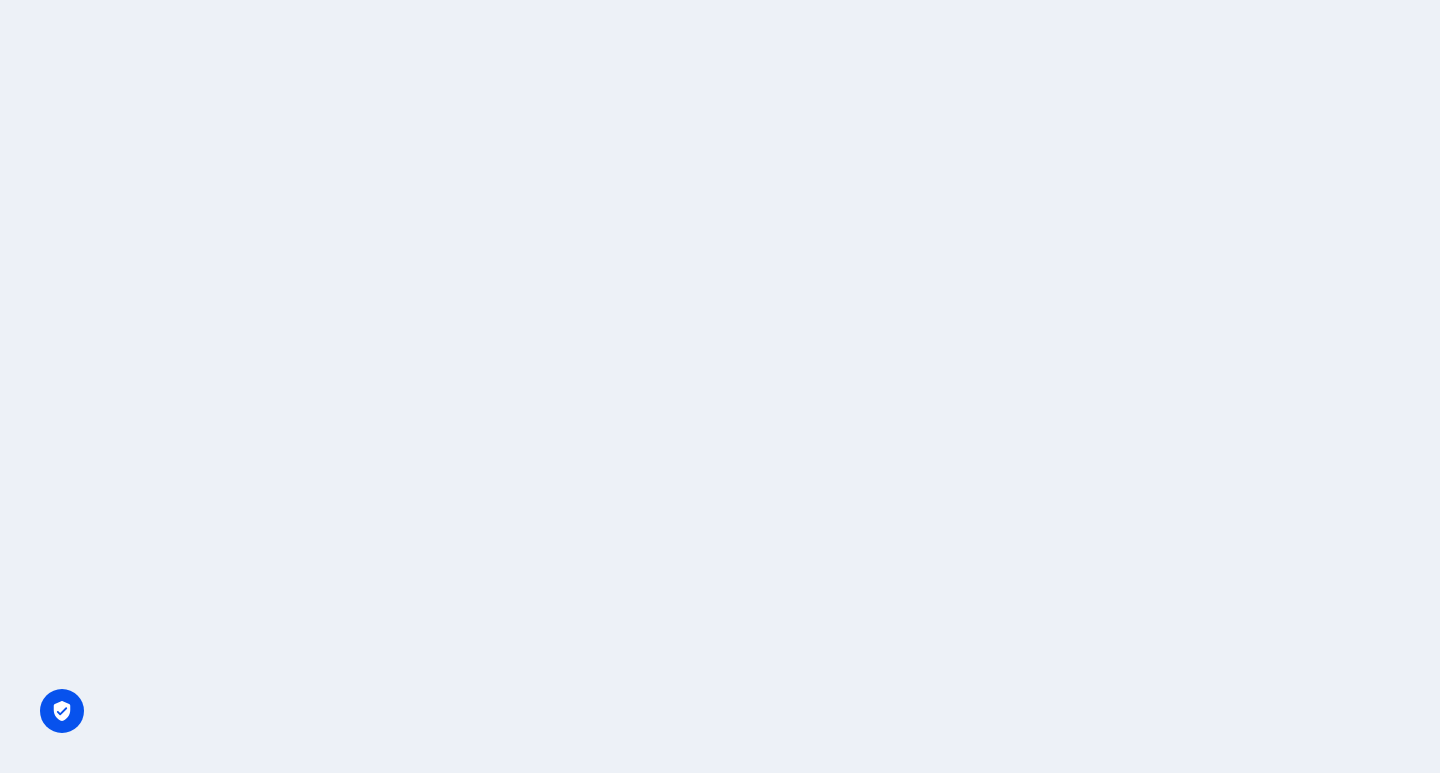 scroll, scrollTop: 0, scrollLeft: 0, axis: both 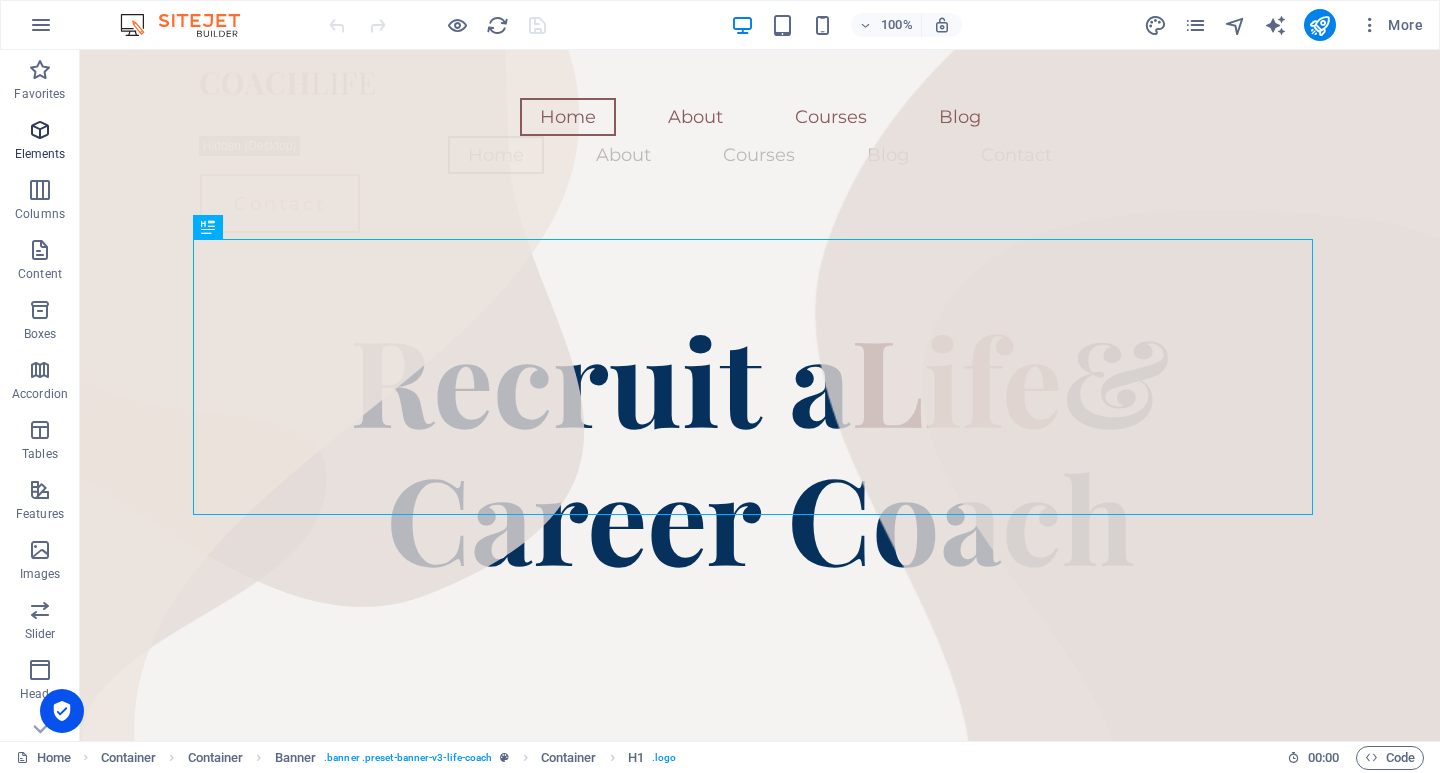 click at bounding box center (40, 130) 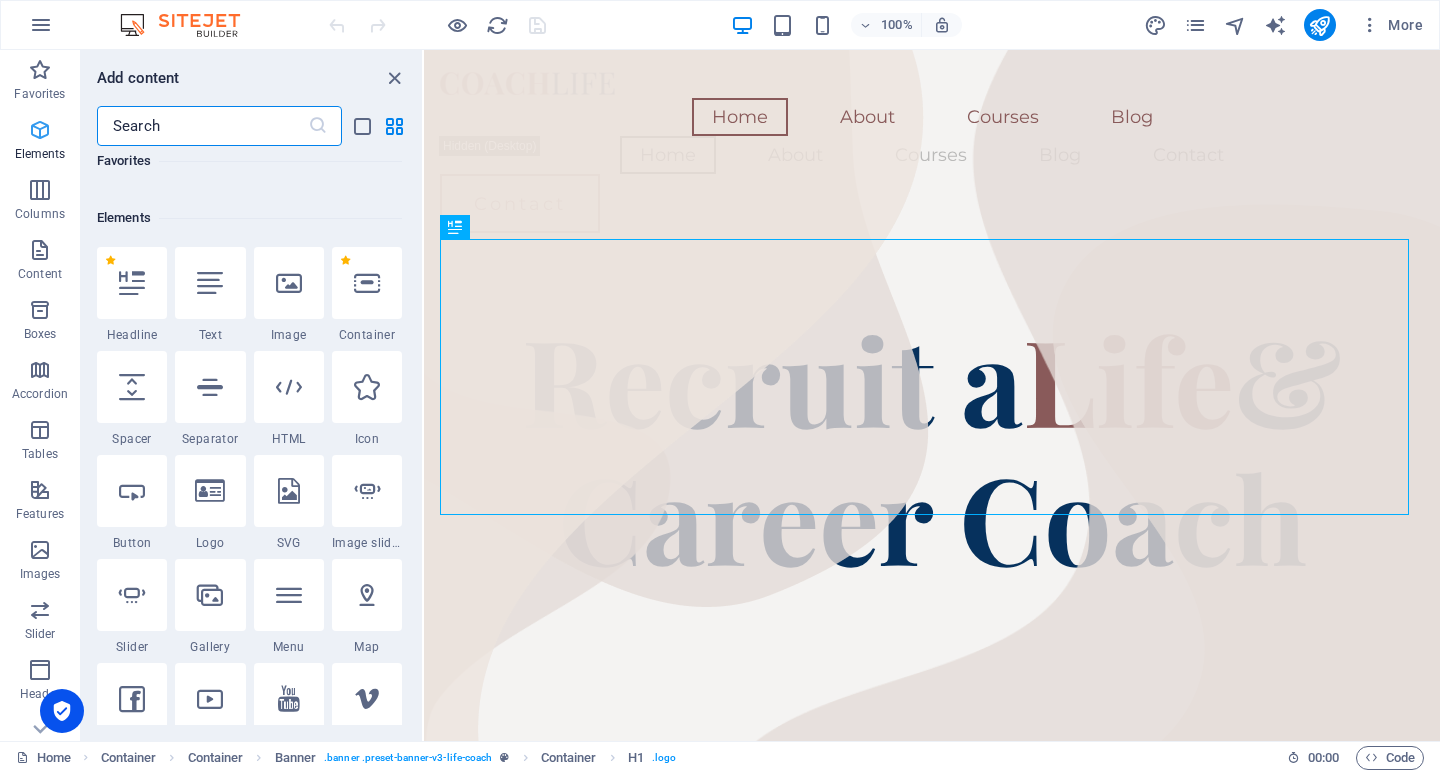 scroll, scrollTop: 213, scrollLeft: 0, axis: vertical 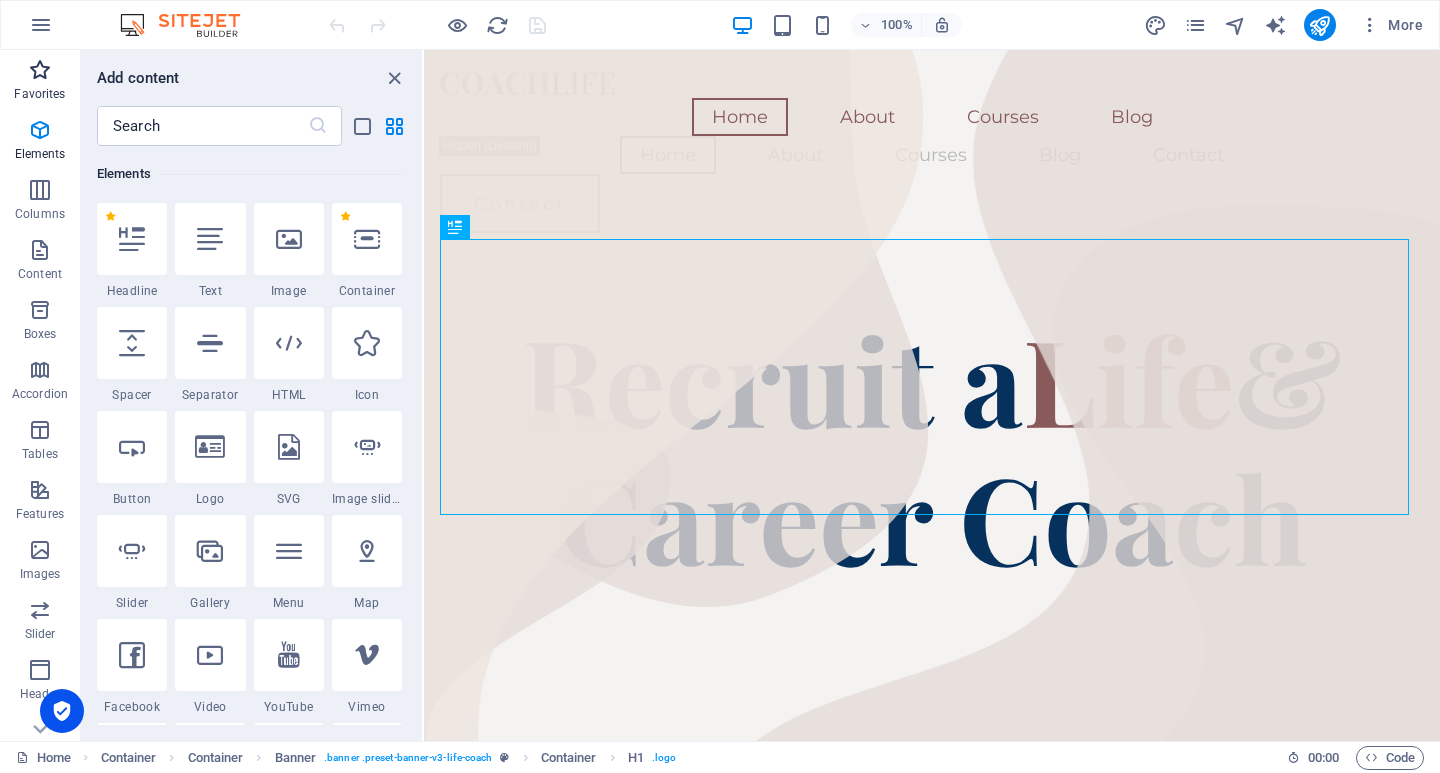 click at bounding box center (40, 70) 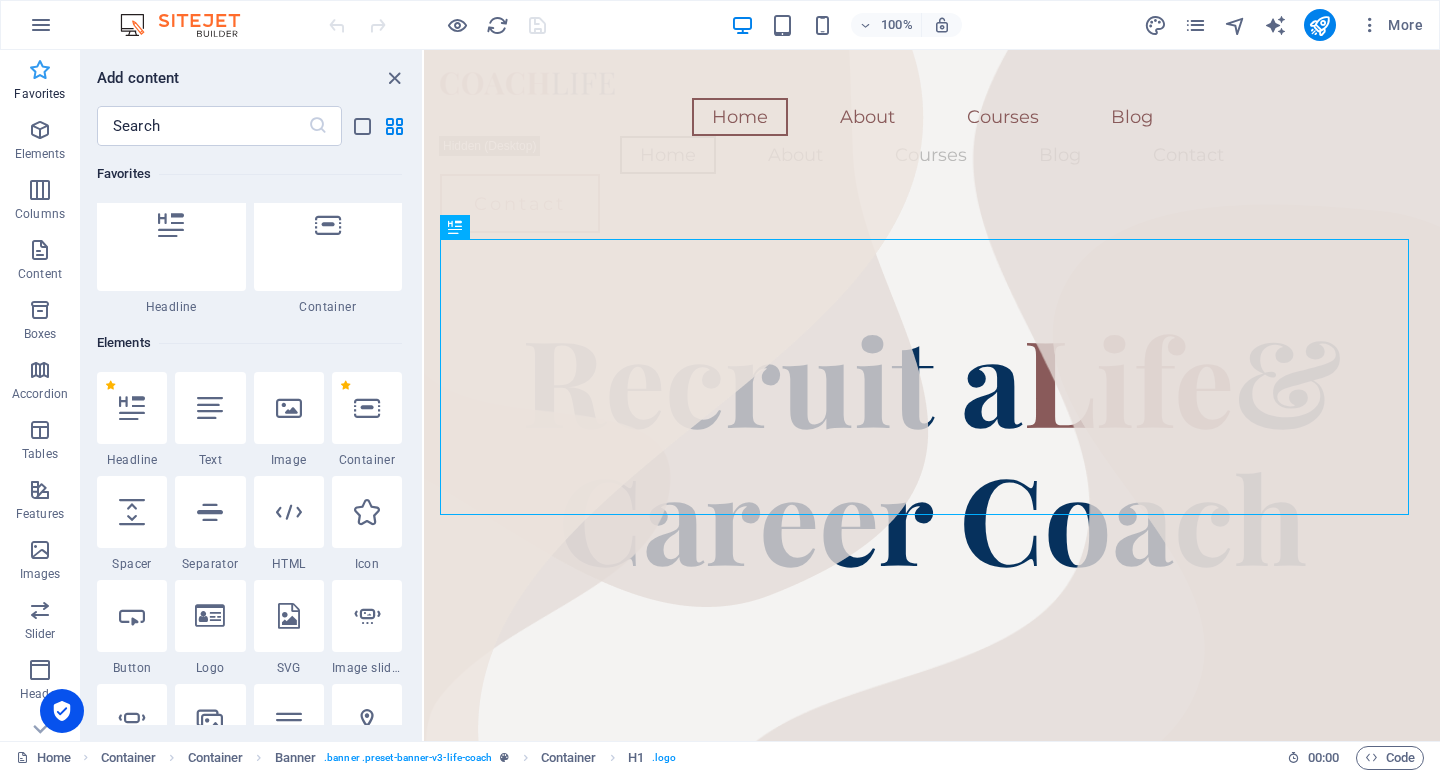 scroll, scrollTop: 0, scrollLeft: 0, axis: both 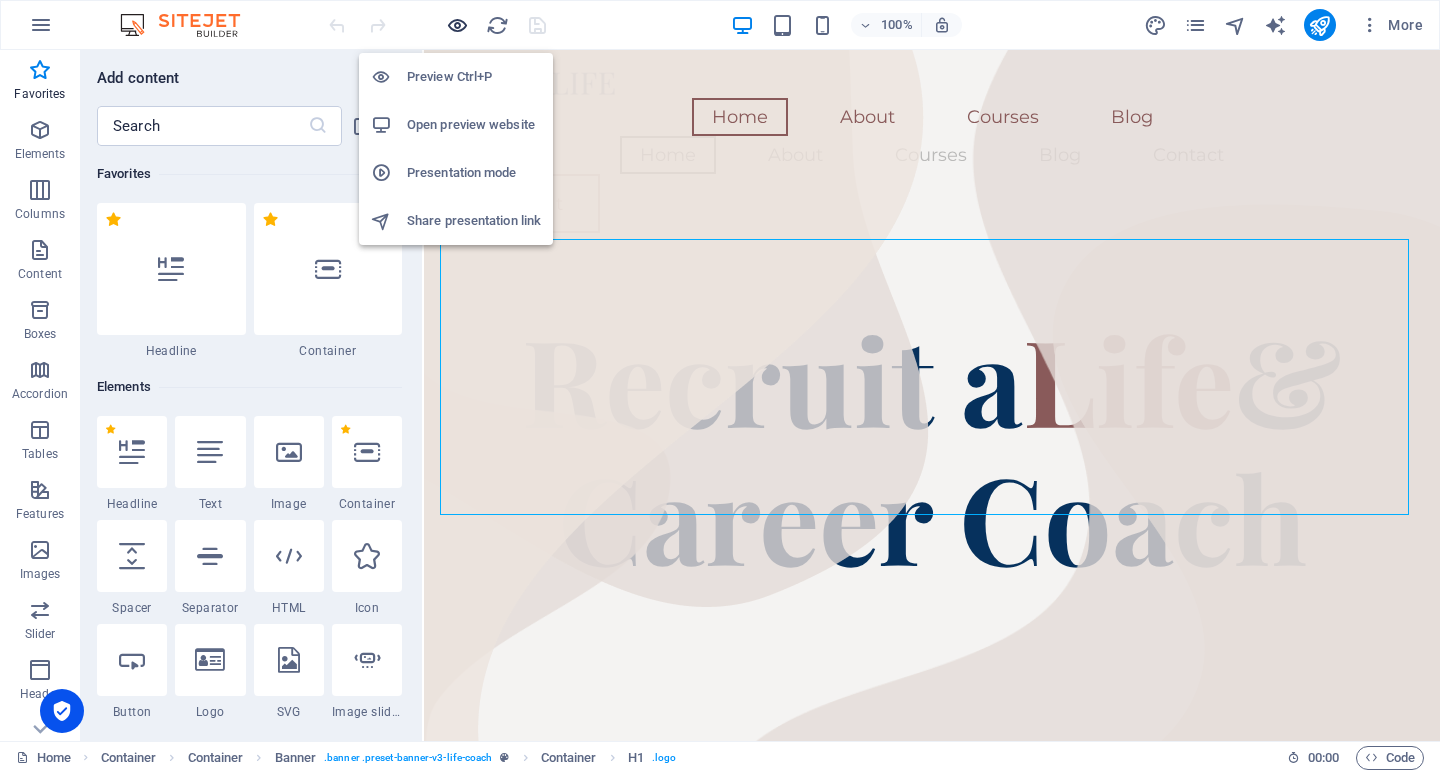 click at bounding box center (457, 25) 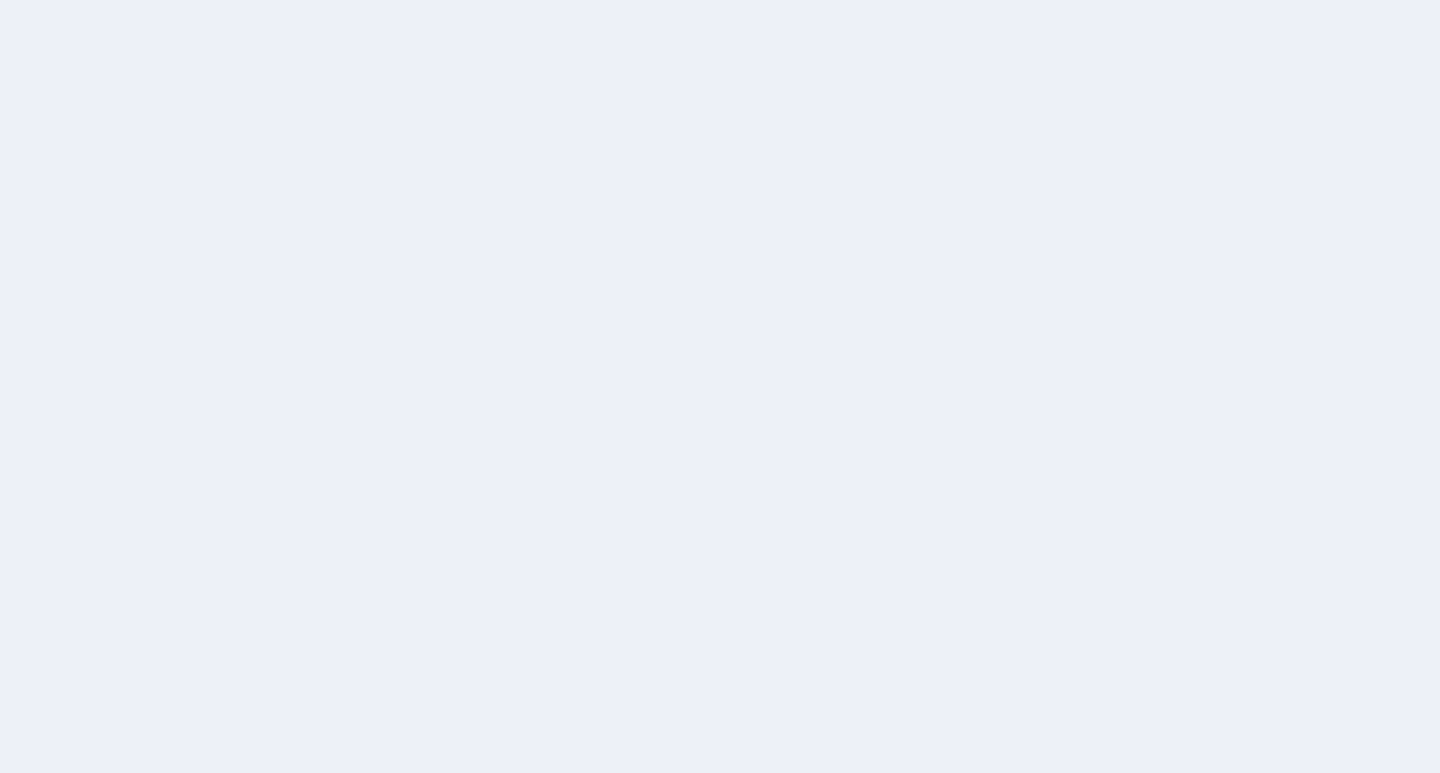 scroll, scrollTop: 0, scrollLeft: 0, axis: both 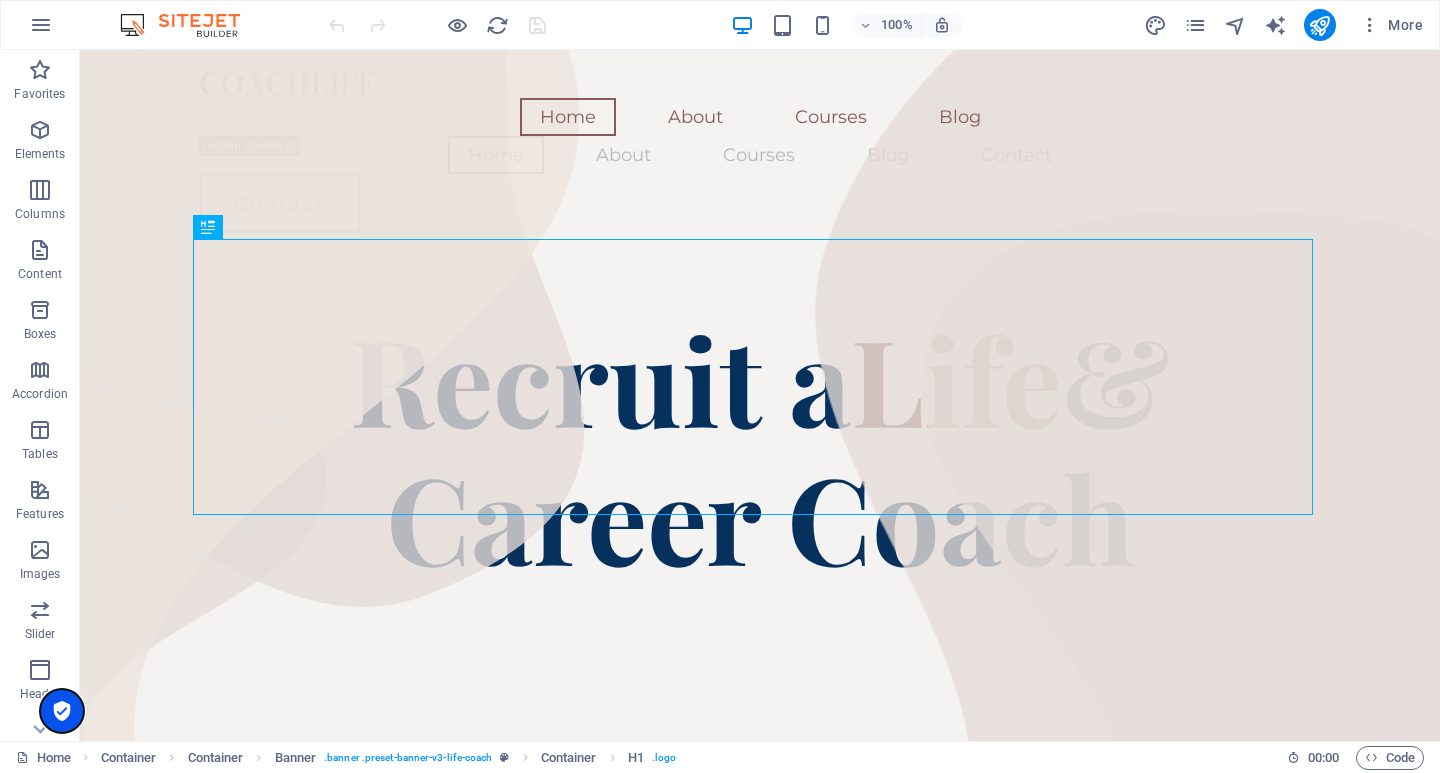 click at bounding box center (62, 711) 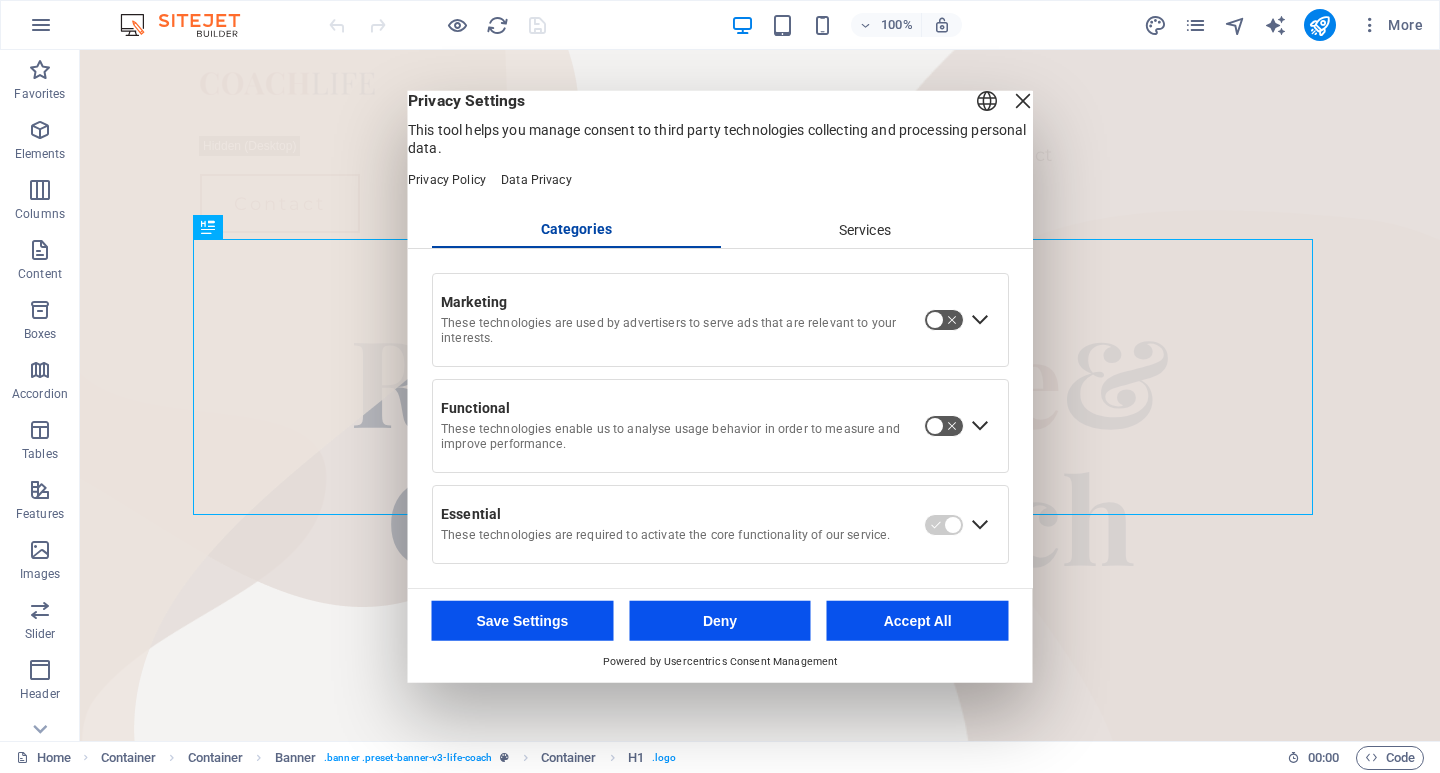 click at bounding box center [1023, 100] 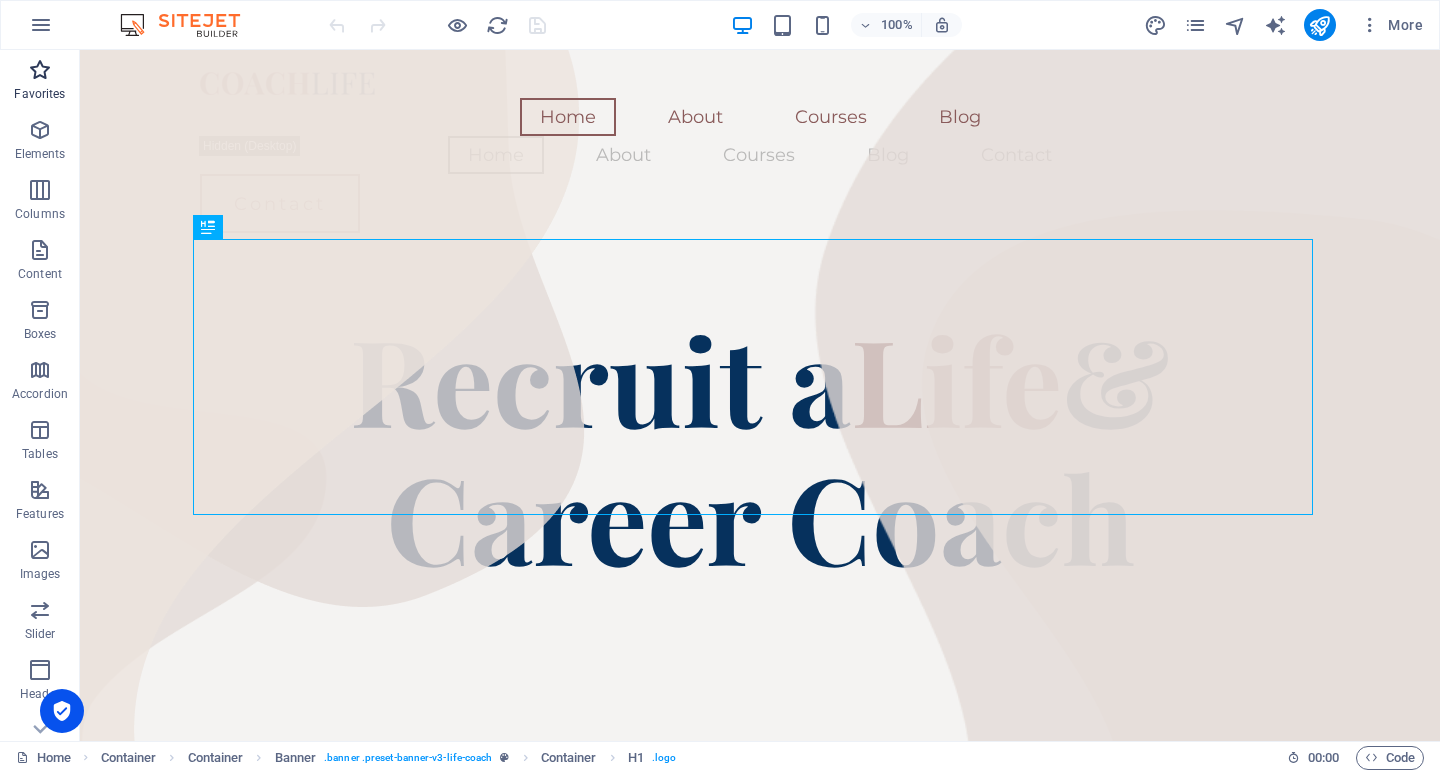 click at bounding box center [40, 70] 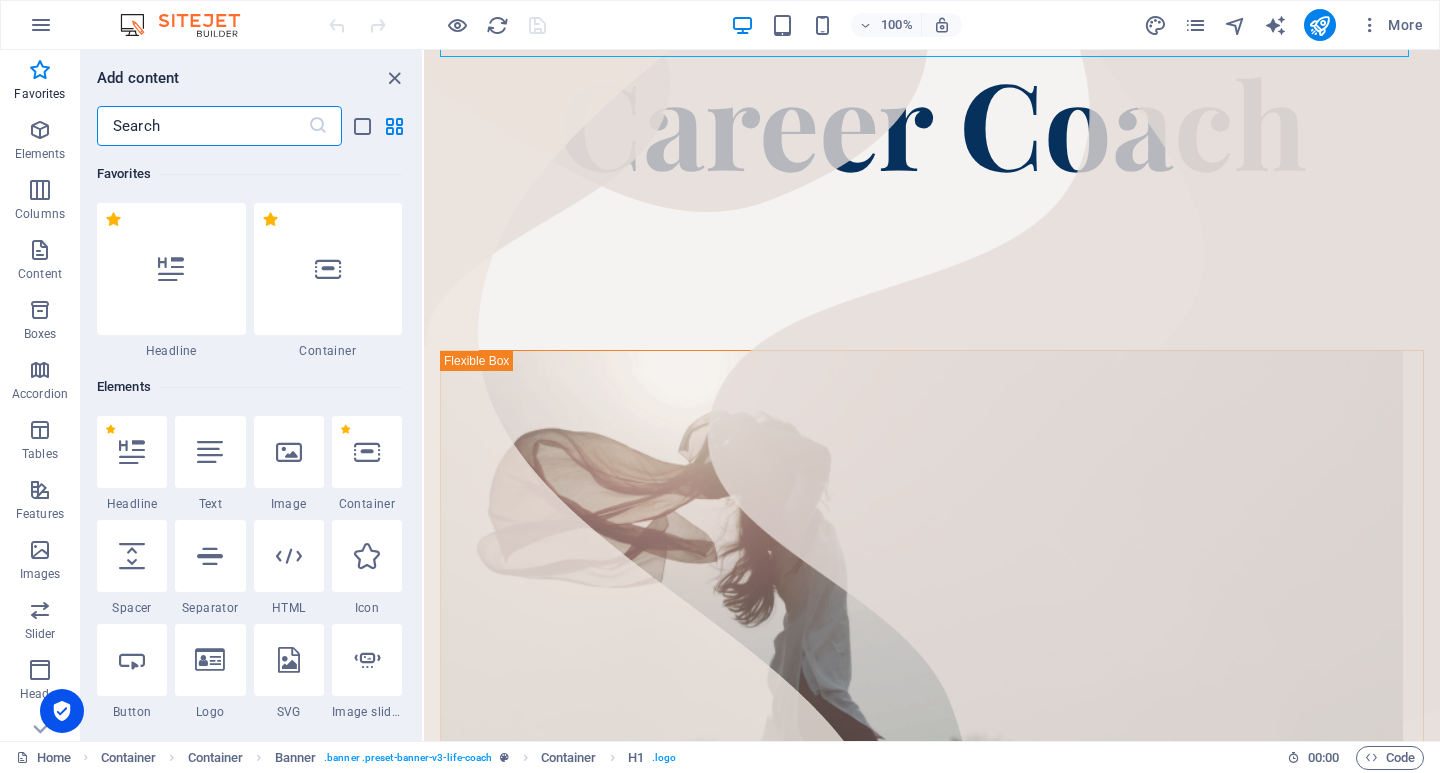 scroll, scrollTop: 464, scrollLeft: 0, axis: vertical 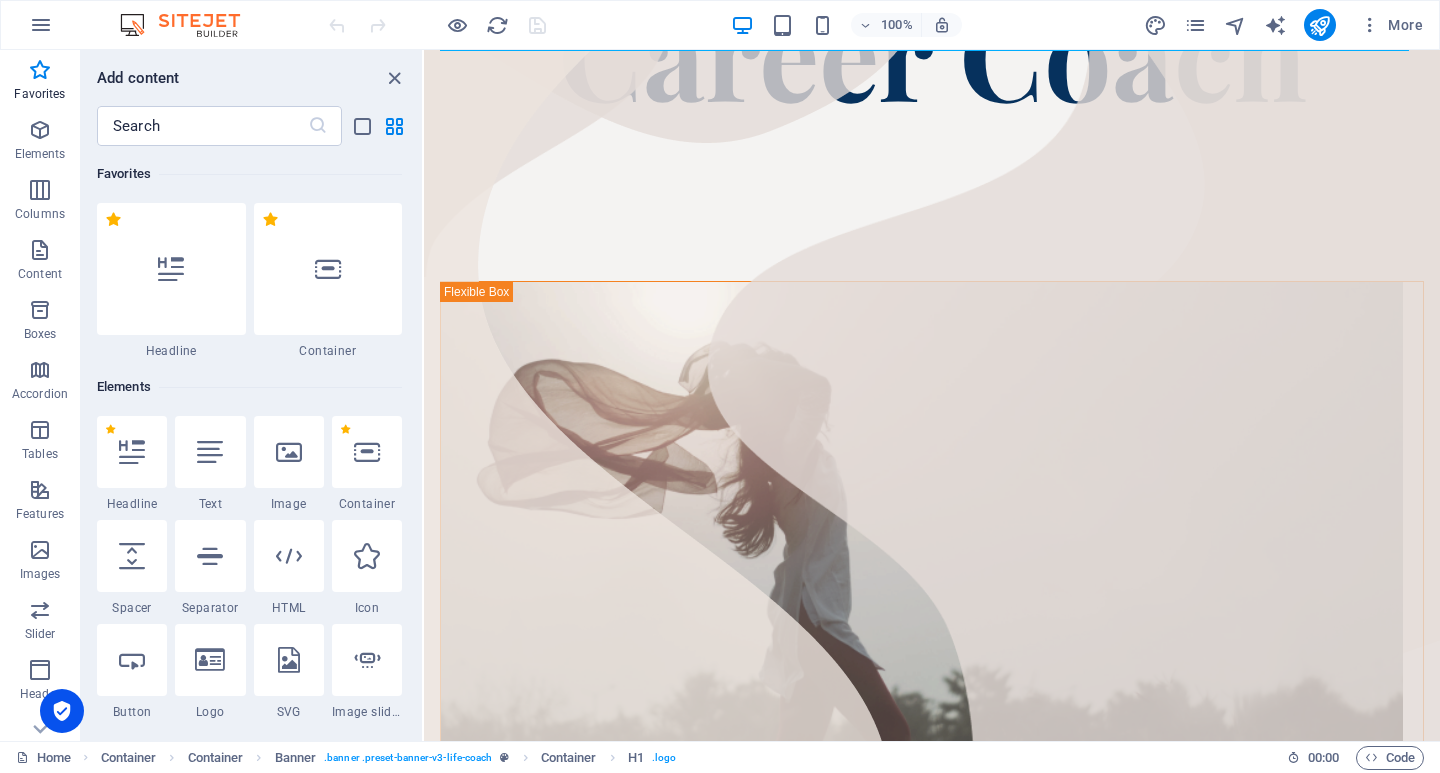 drag, startPoint x: 417, startPoint y: 151, endPoint x: 406, endPoint y: 211, distance: 61 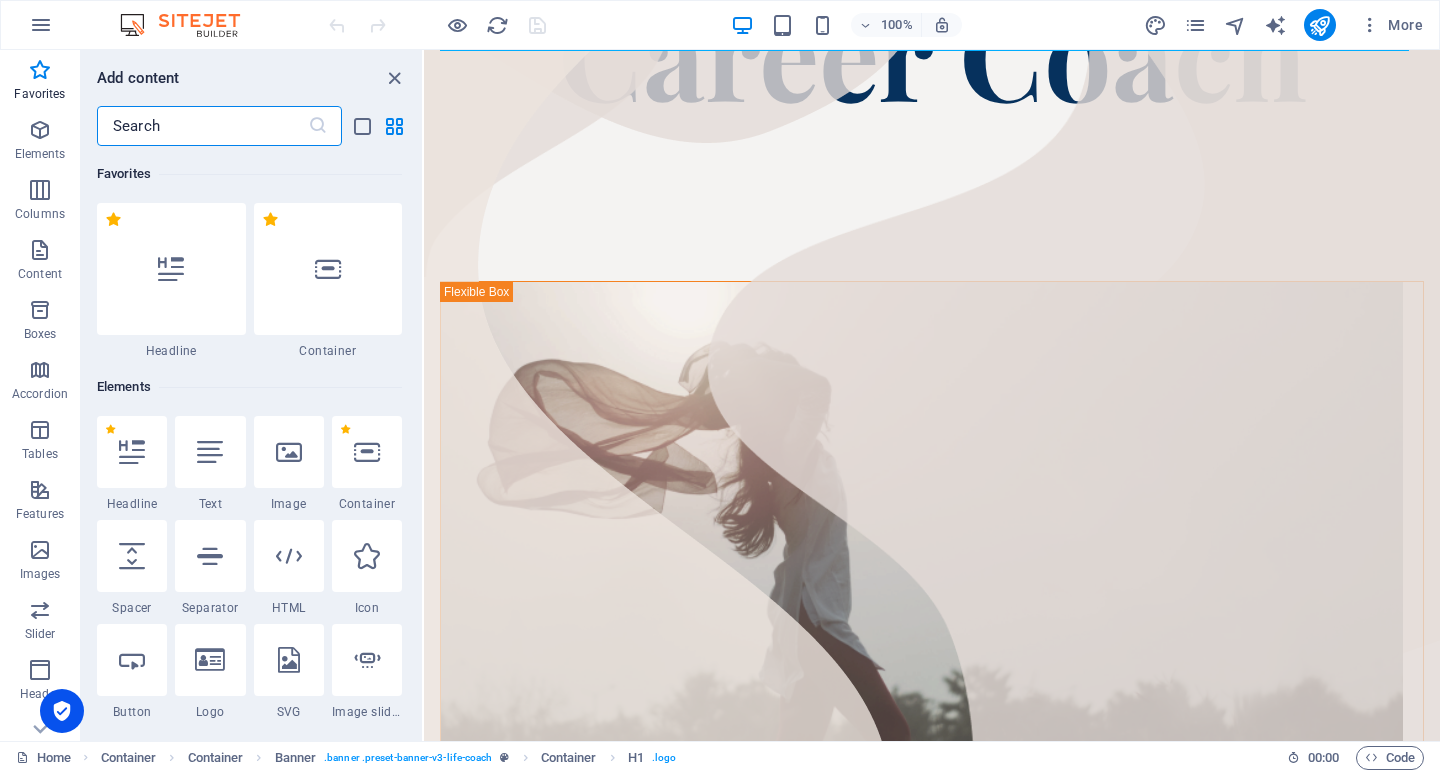 click at bounding box center [202, 126] 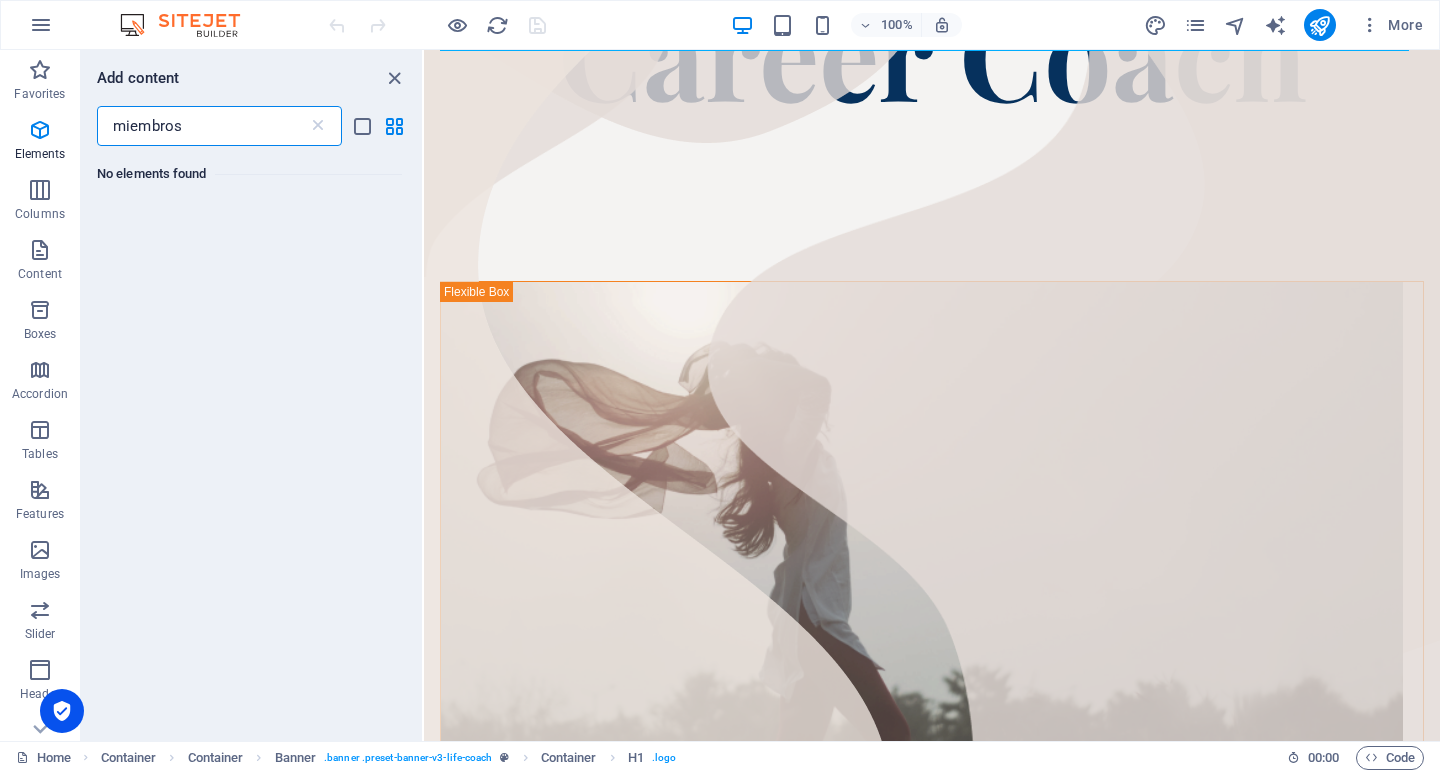 click on "miembros" at bounding box center (202, 126) 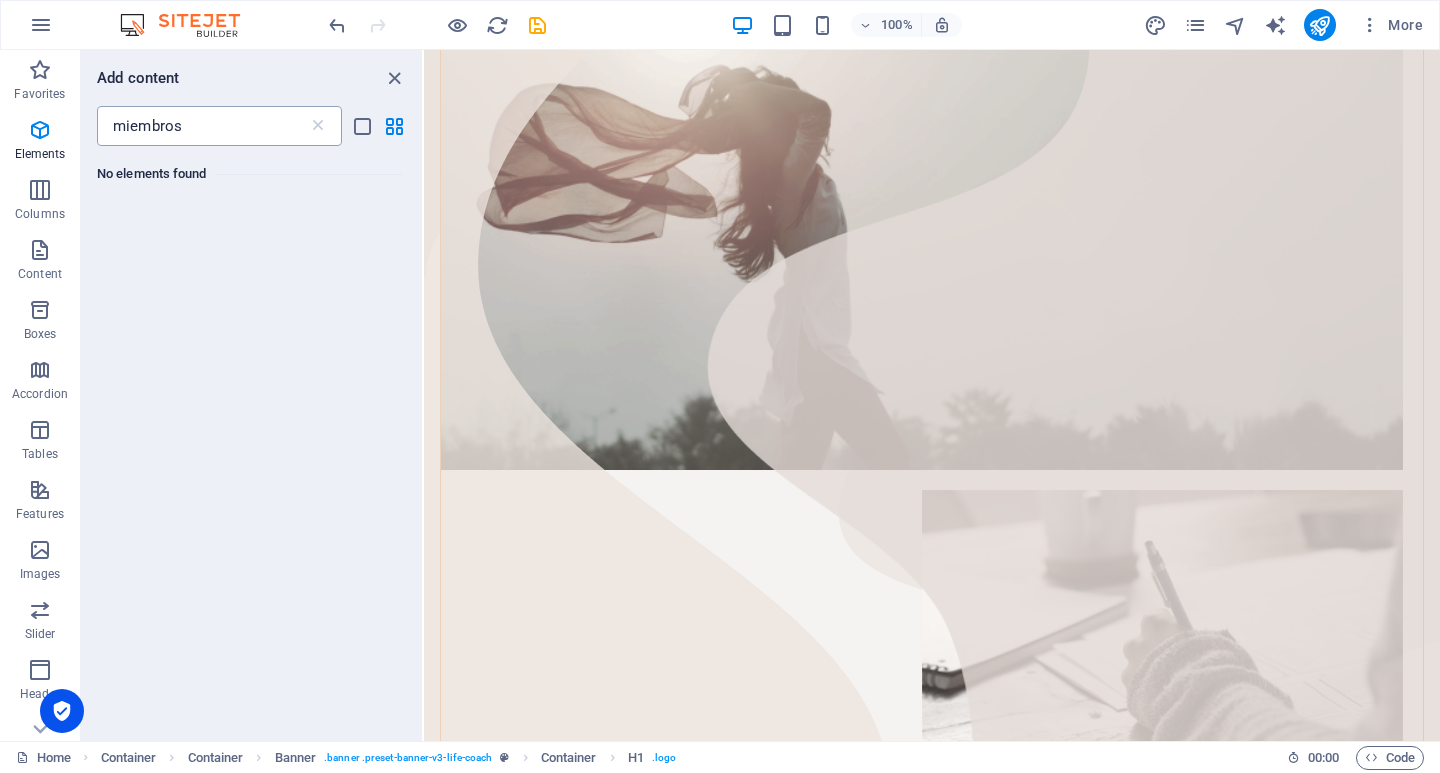 scroll, scrollTop: 409, scrollLeft: 0, axis: vertical 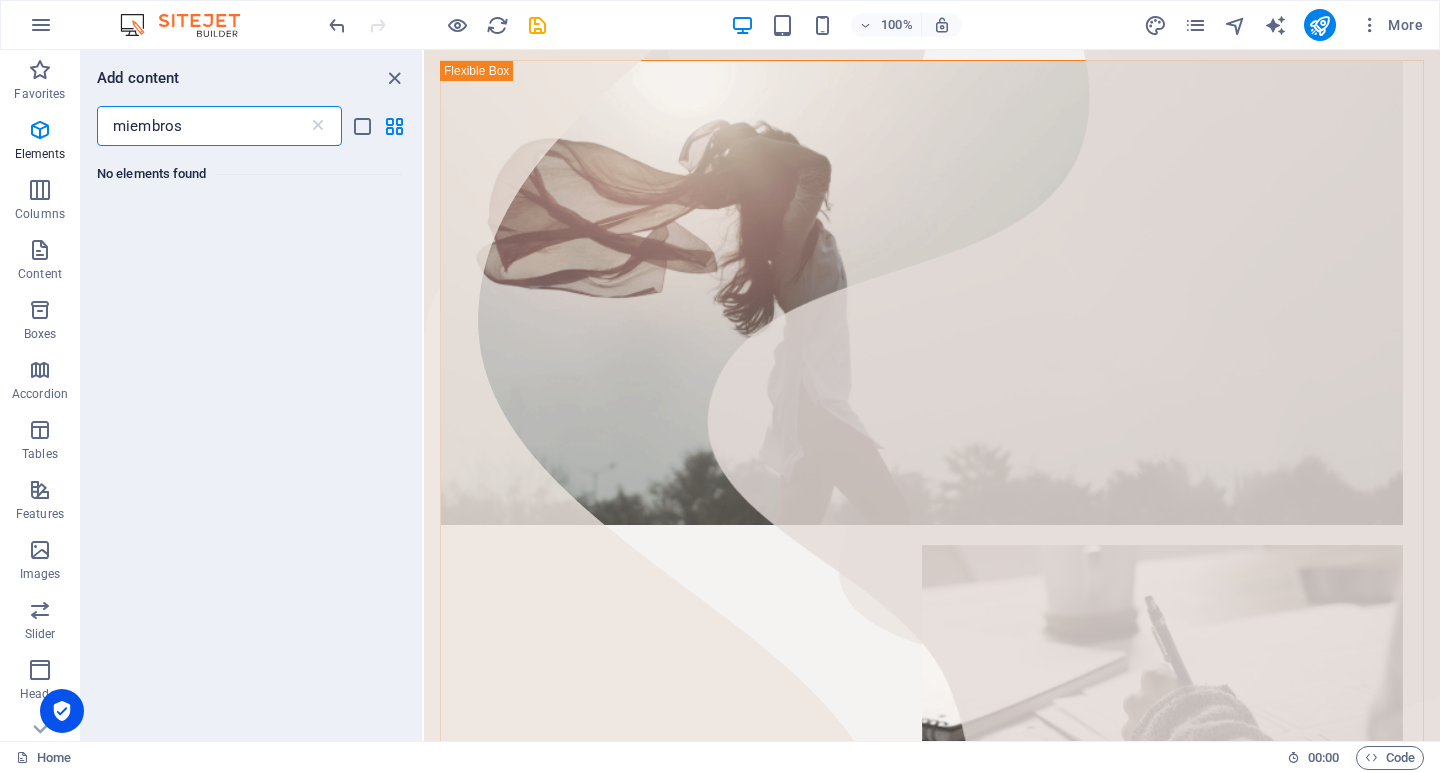 click on "miembros" at bounding box center (202, 126) 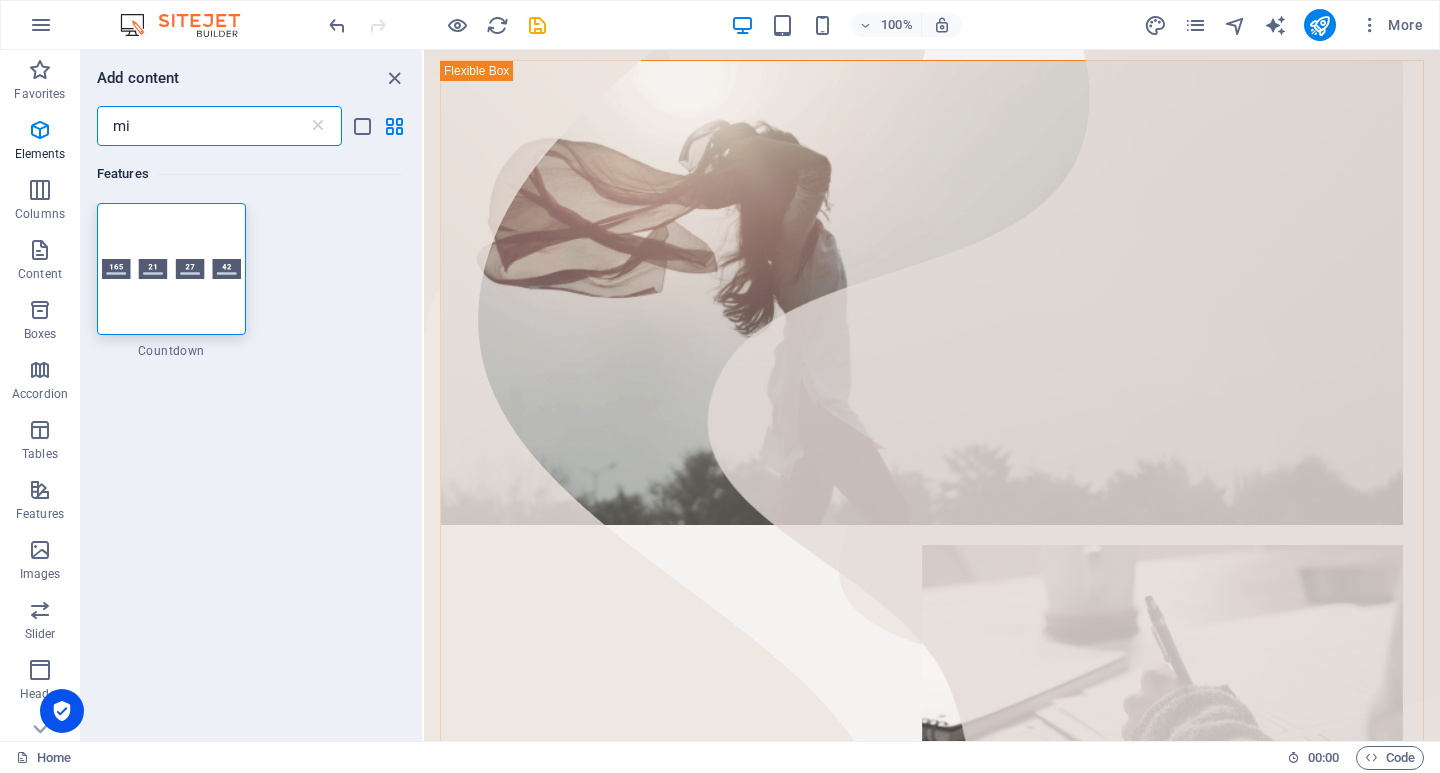 type on "m" 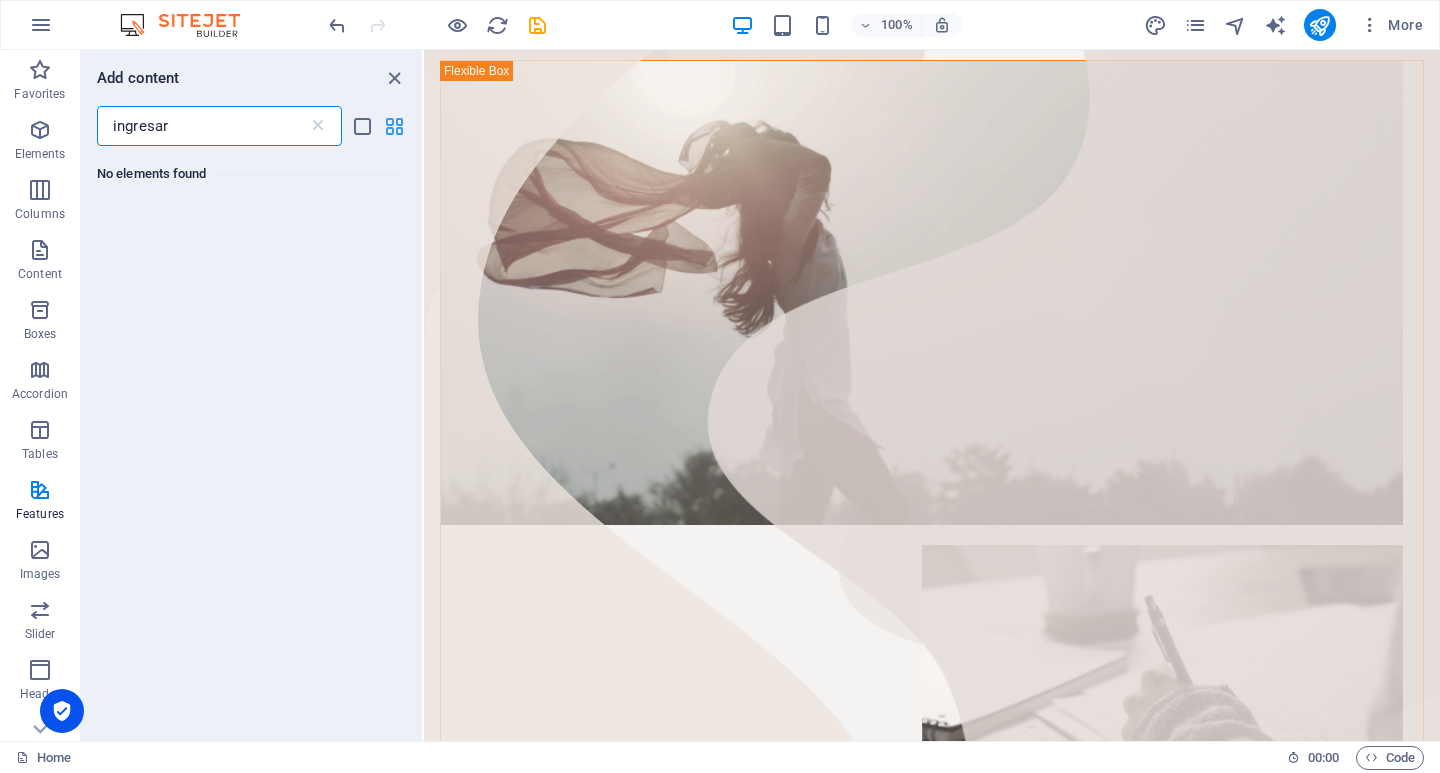 type on "ingresar" 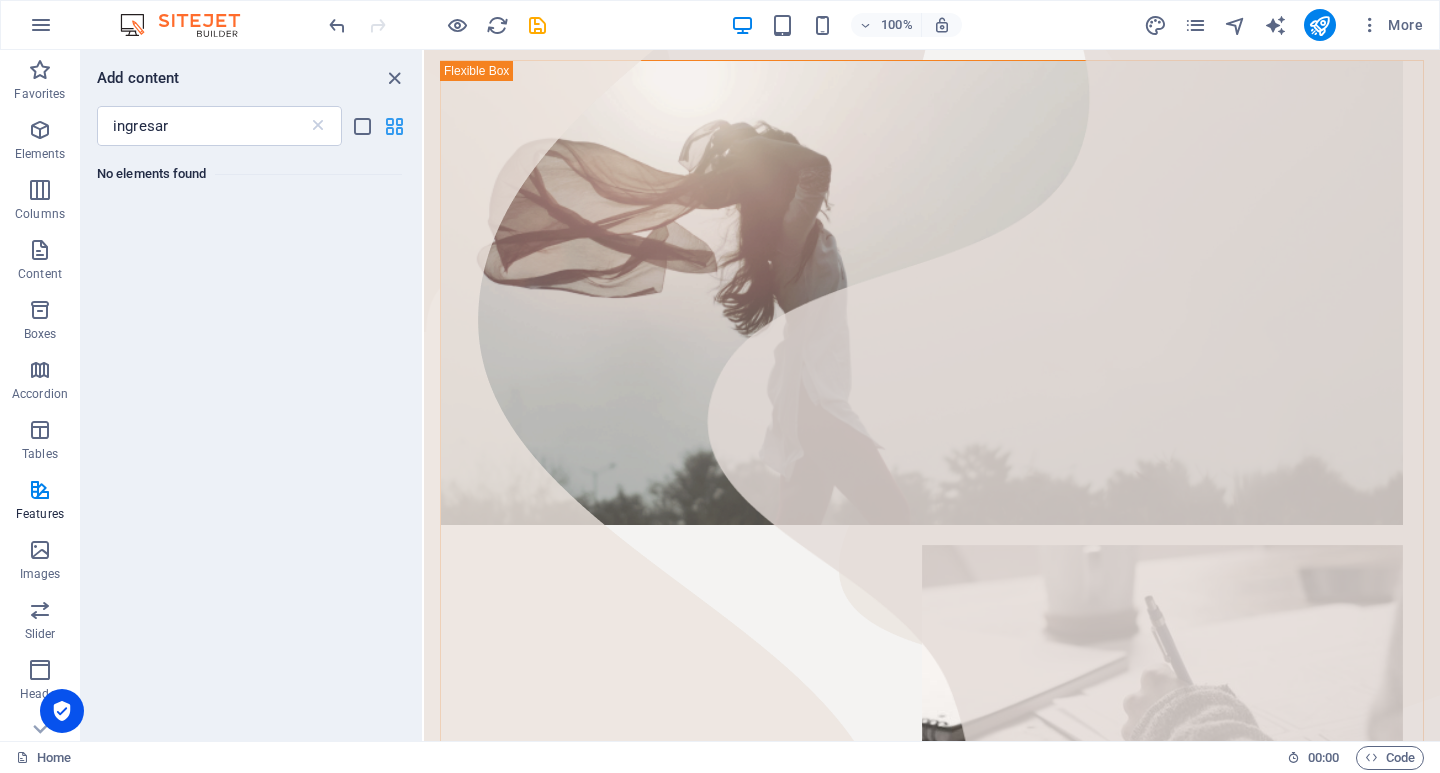 click at bounding box center [394, 126] 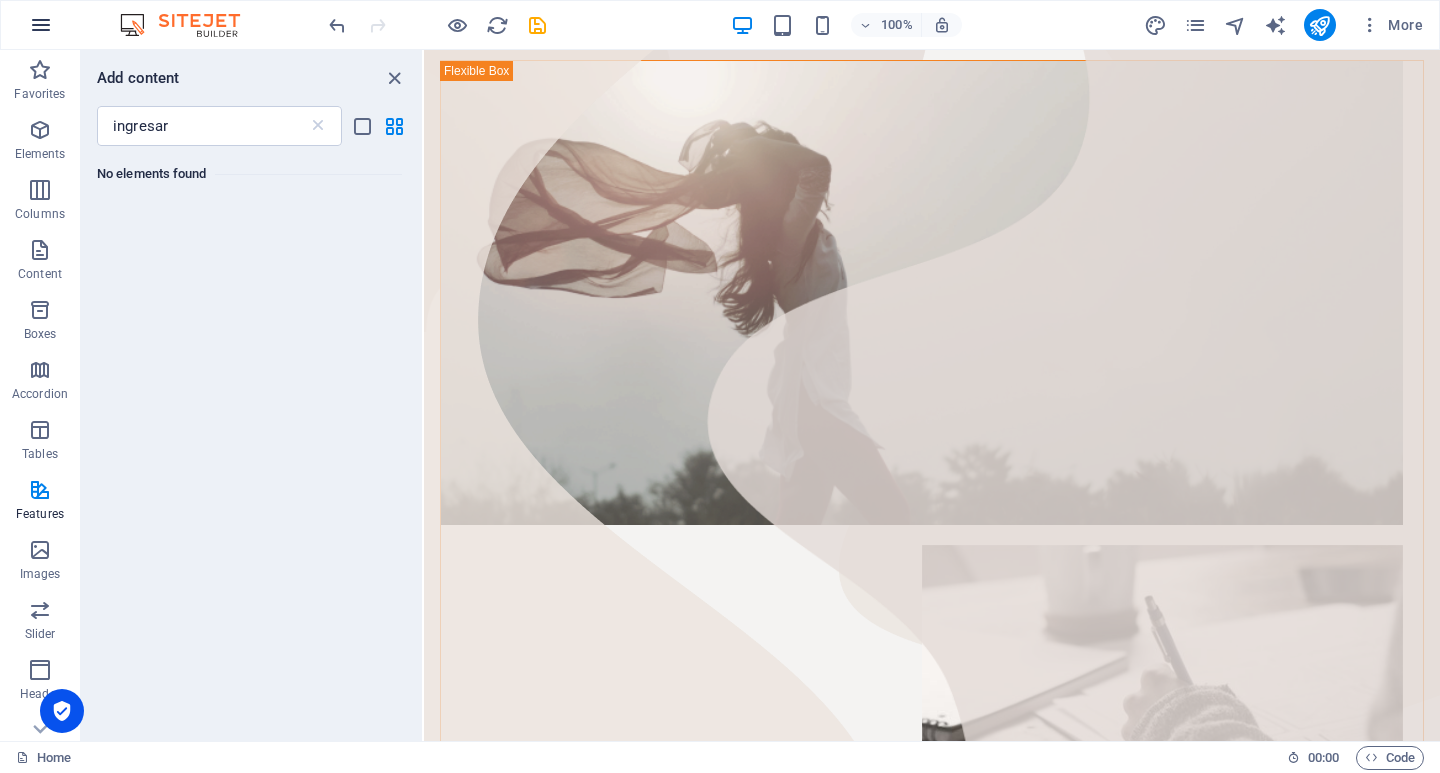click at bounding box center (41, 25) 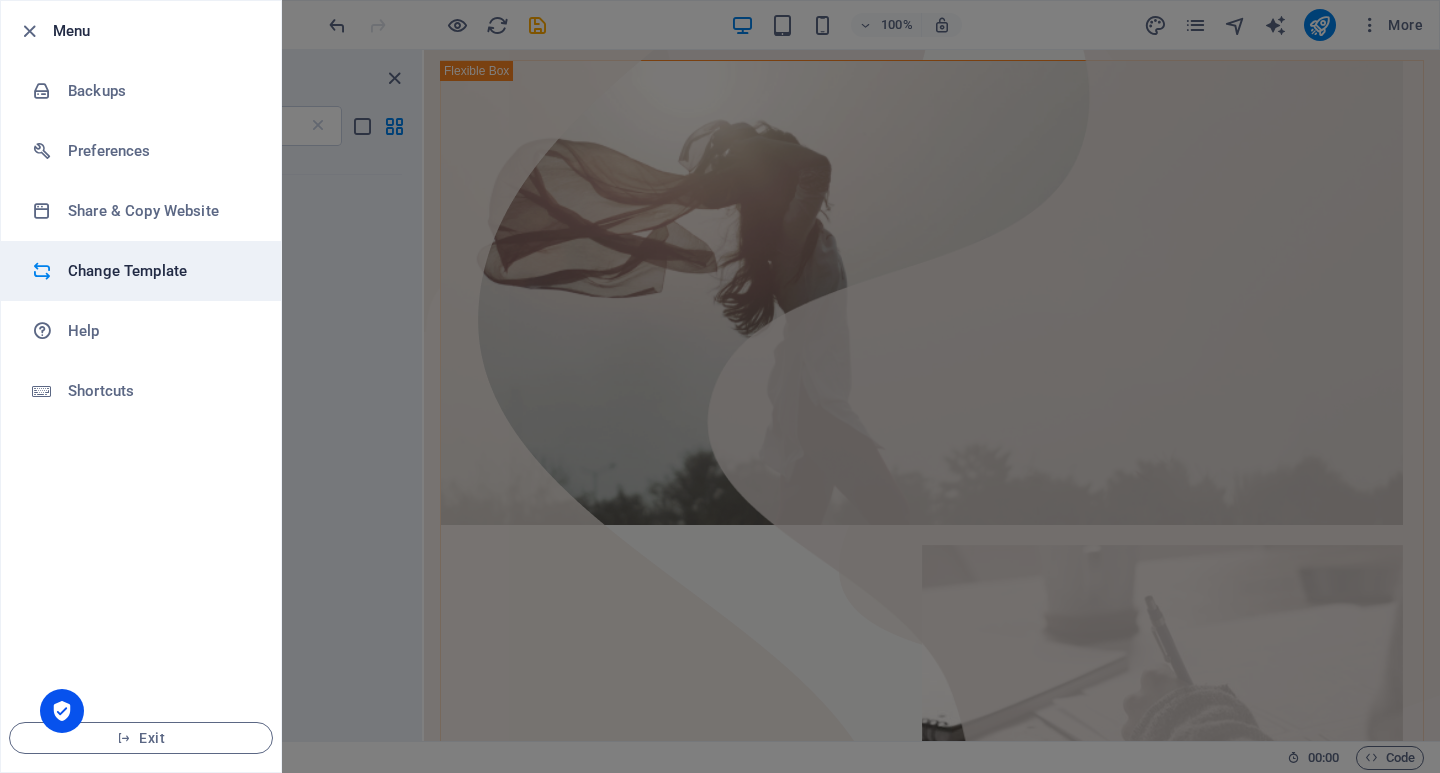 click on "Change Template" at bounding box center [160, 271] 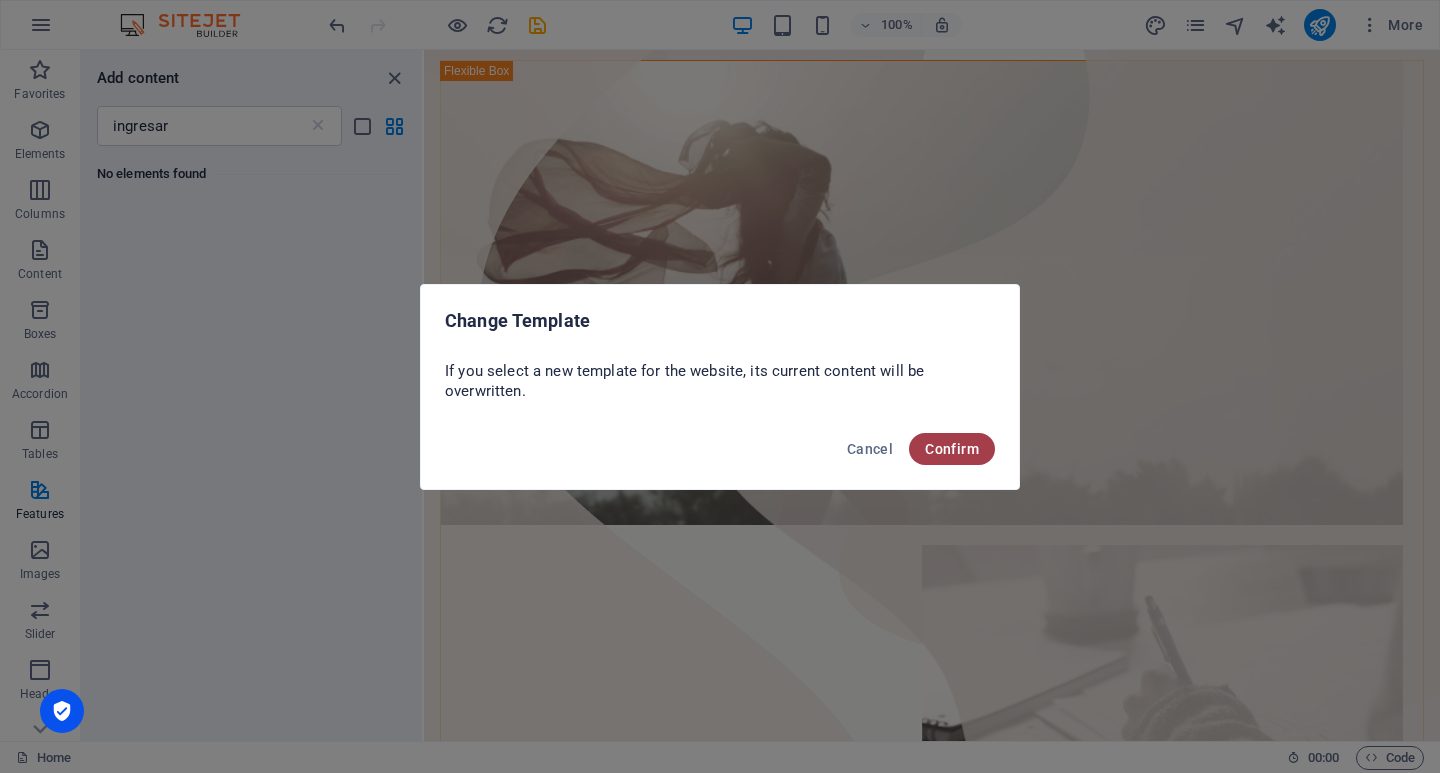 click on "Confirm" at bounding box center [952, 449] 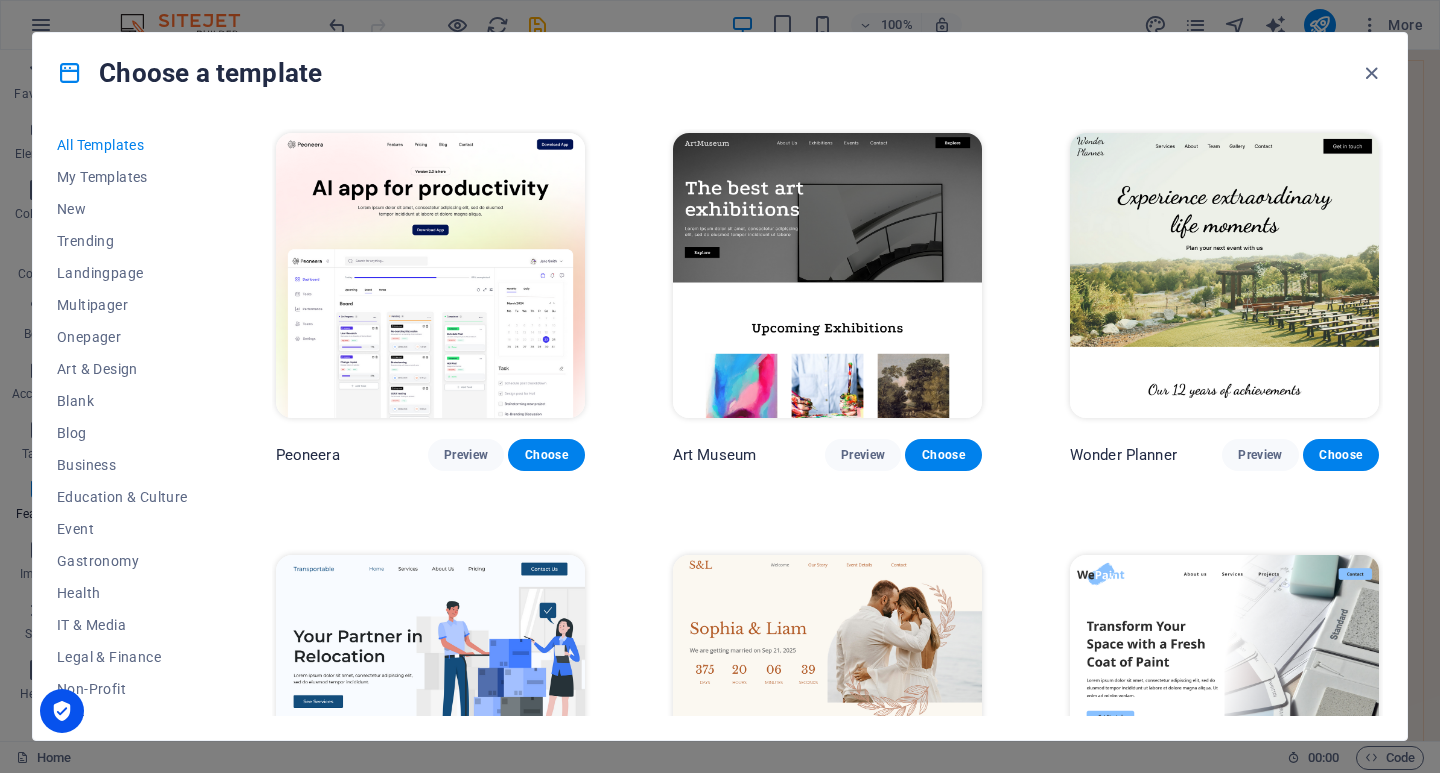 drag, startPoint x: 1433, startPoint y: 196, endPoint x: 1433, endPoint y: 262, distance: 66 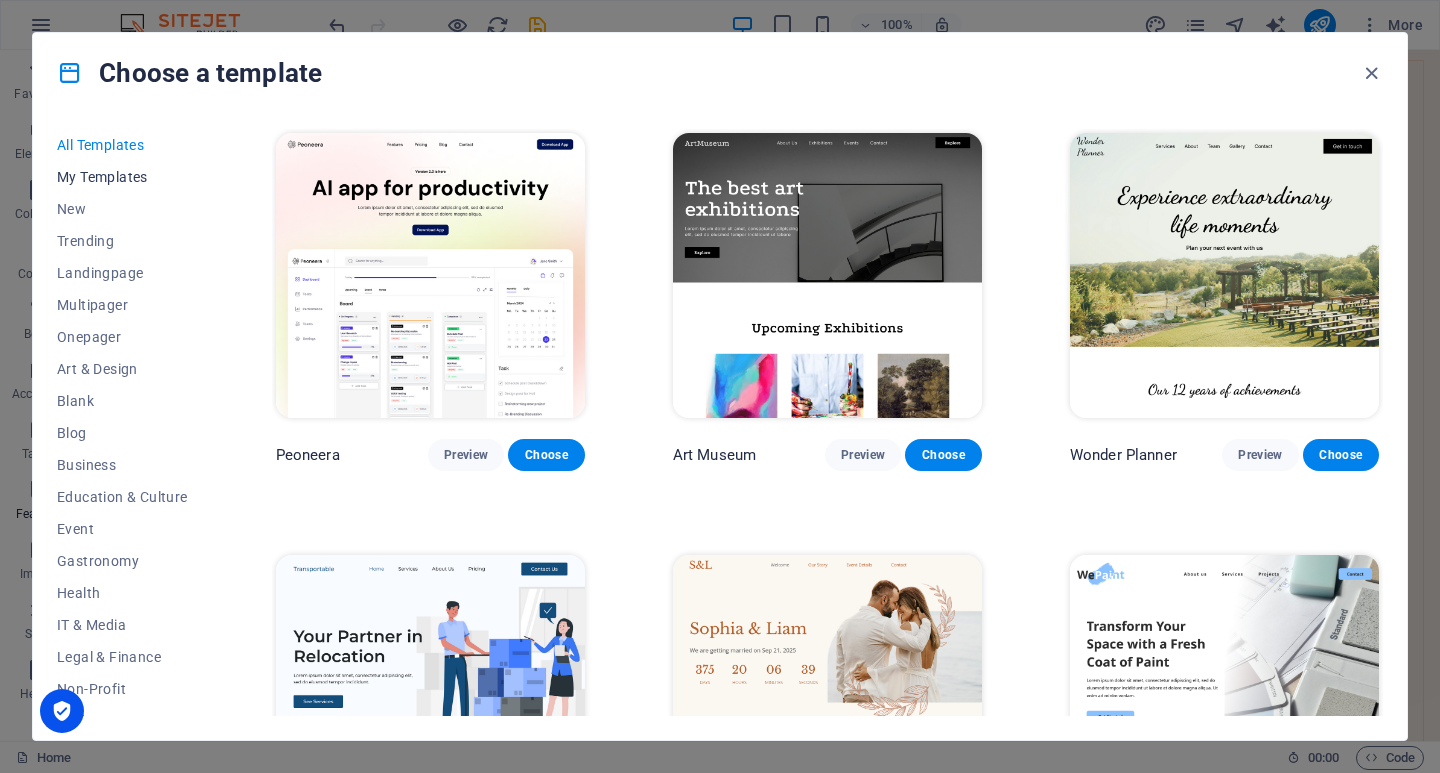 click on "My Templates" at bounding box center [122, 177] 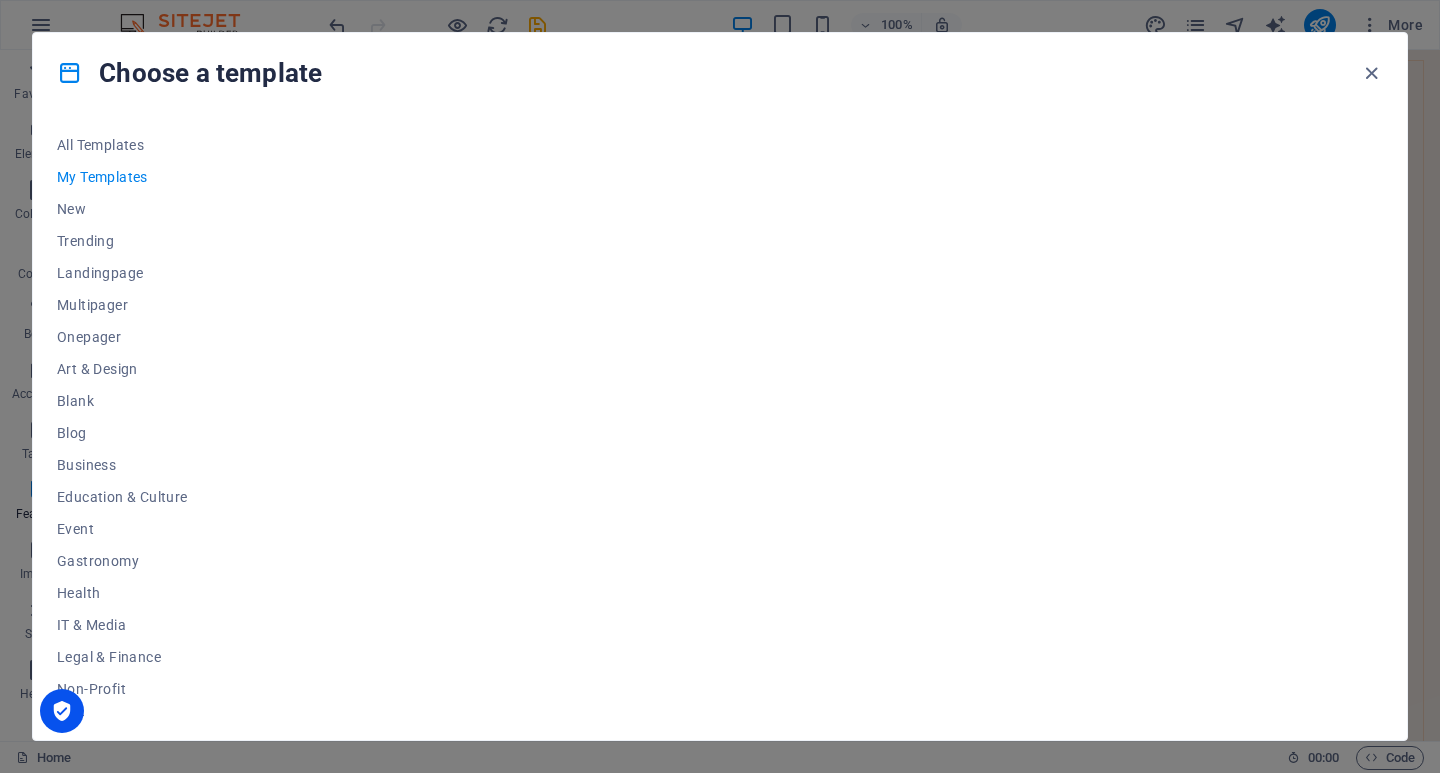 drag, startPoint x: 1437, startPoint y: 180, endPoint x: 1437, endPoint y: 82, distance: 98 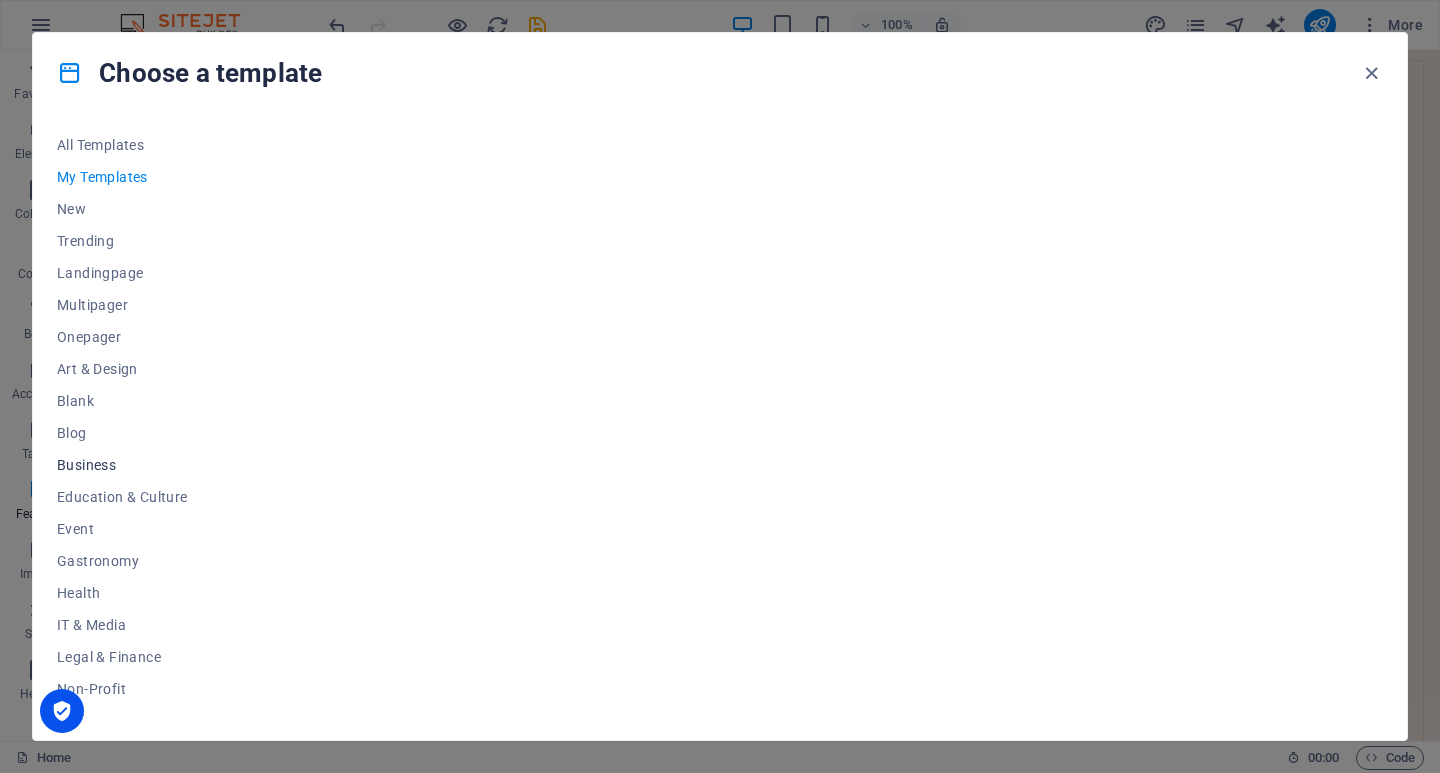 click on "Business" at bounding box center (122, 465) 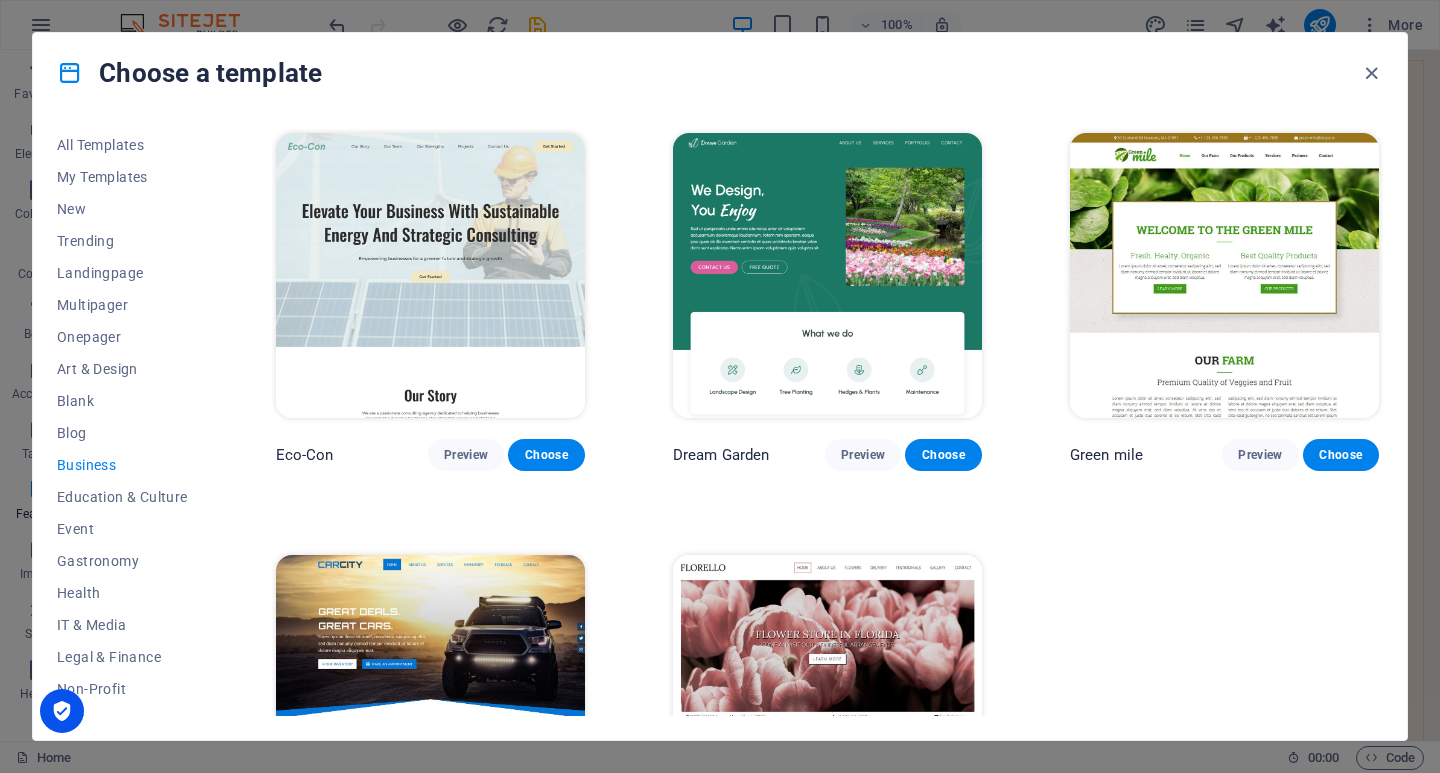 drag, startPoint x: 1433, startPoint y: 205, endPoint x: 1433, endPoint y: 321, distance: 116 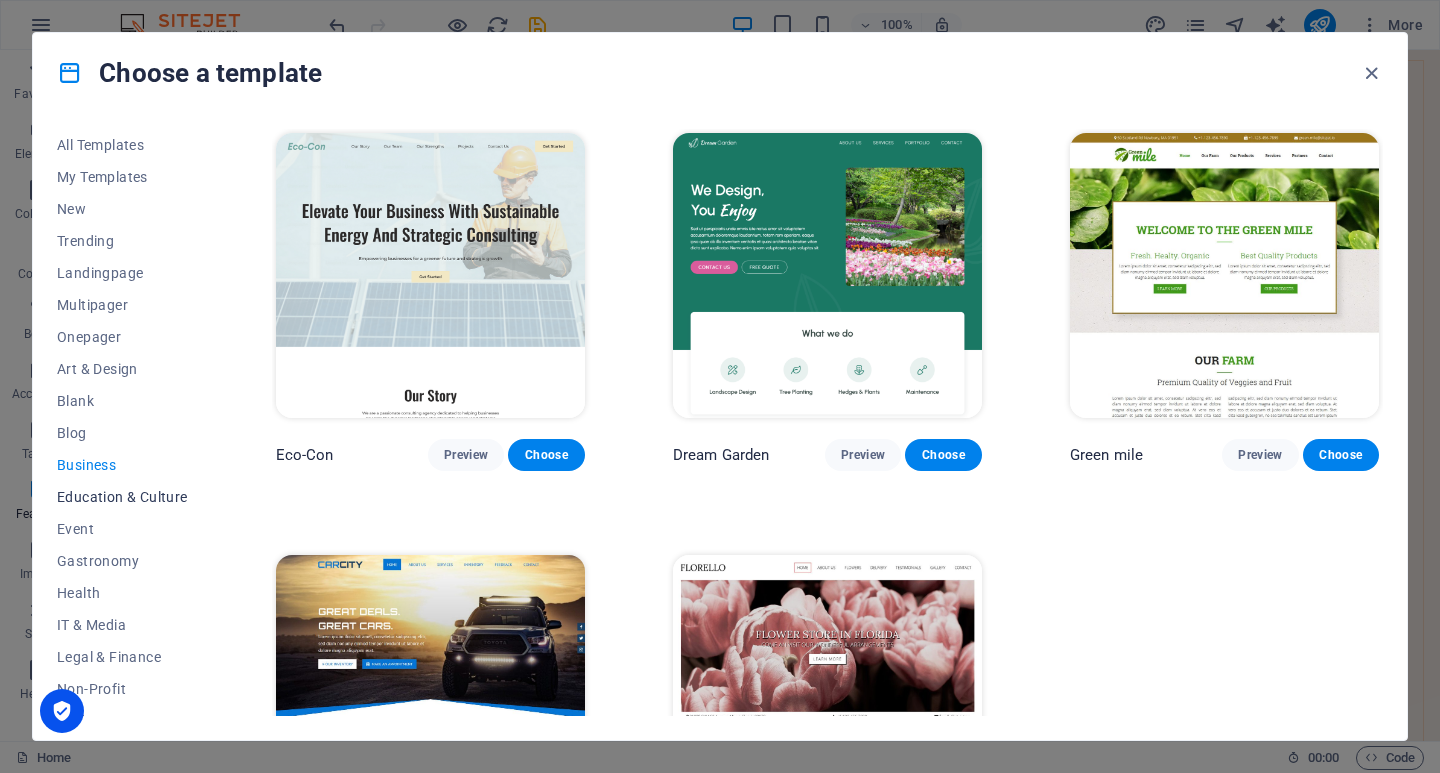 click on "Education & Culture" at bounding box center [122, 497] 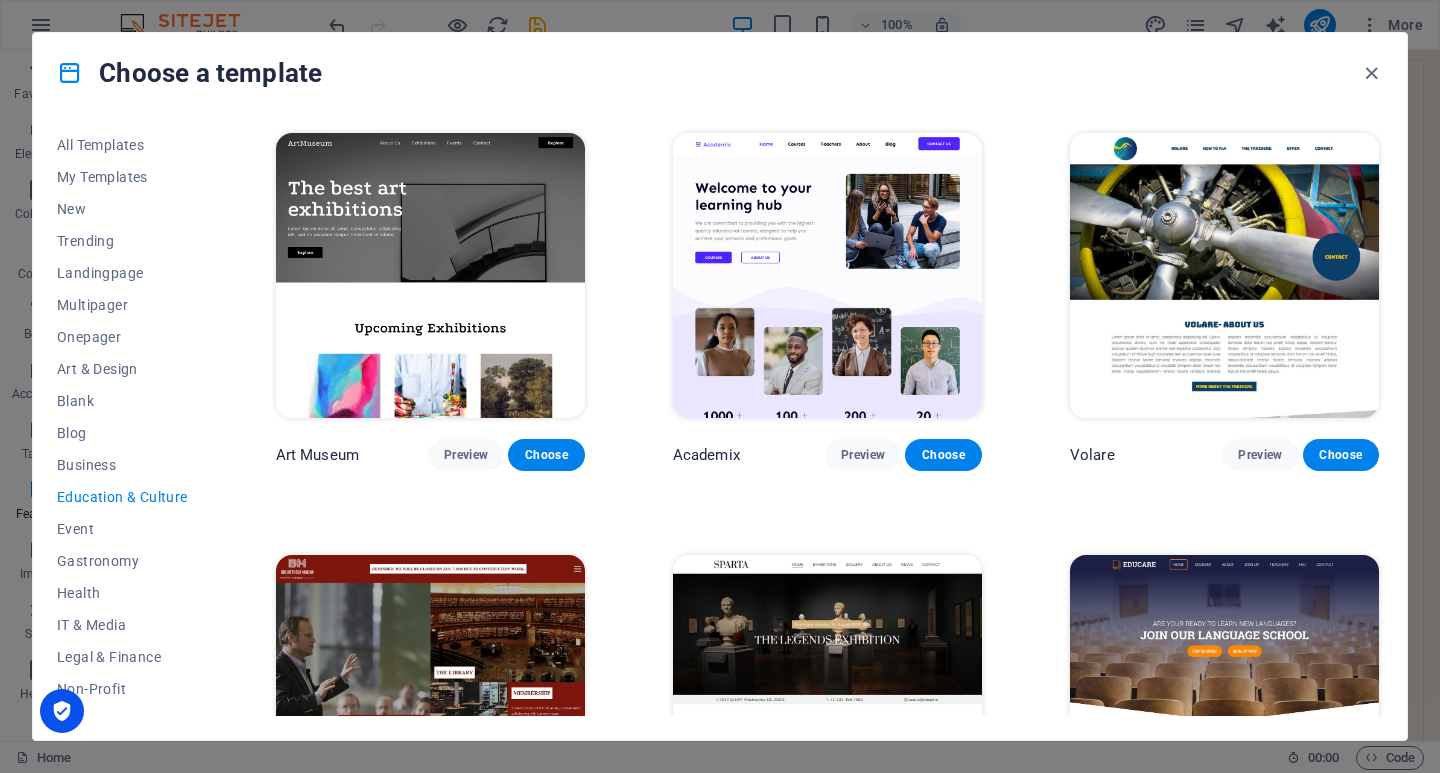 drag, startPoint x: 1430, startPoint y: 215, endPoint x: 1423, endPoint y: 451, distance: 236.10379 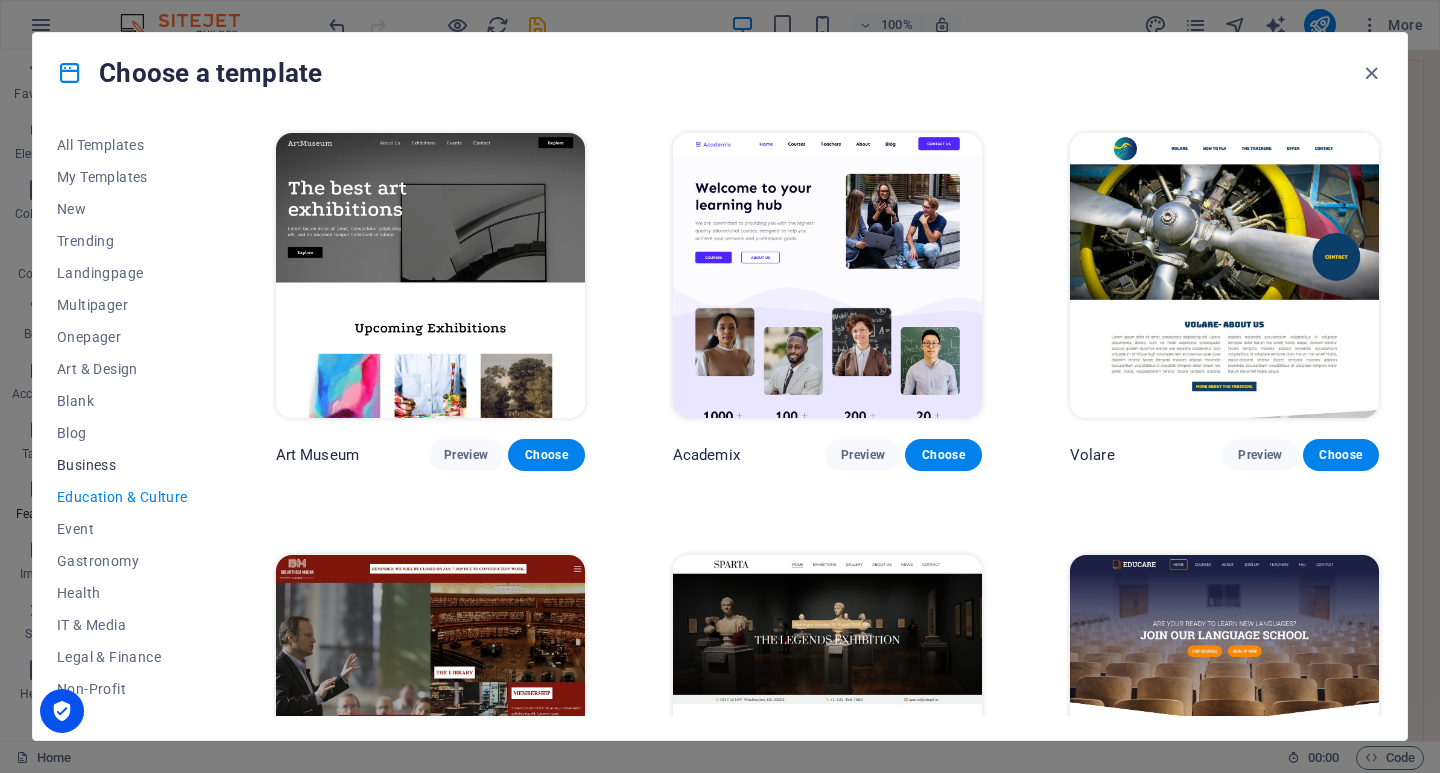 click on "Business" at bounding box center (122, 465) 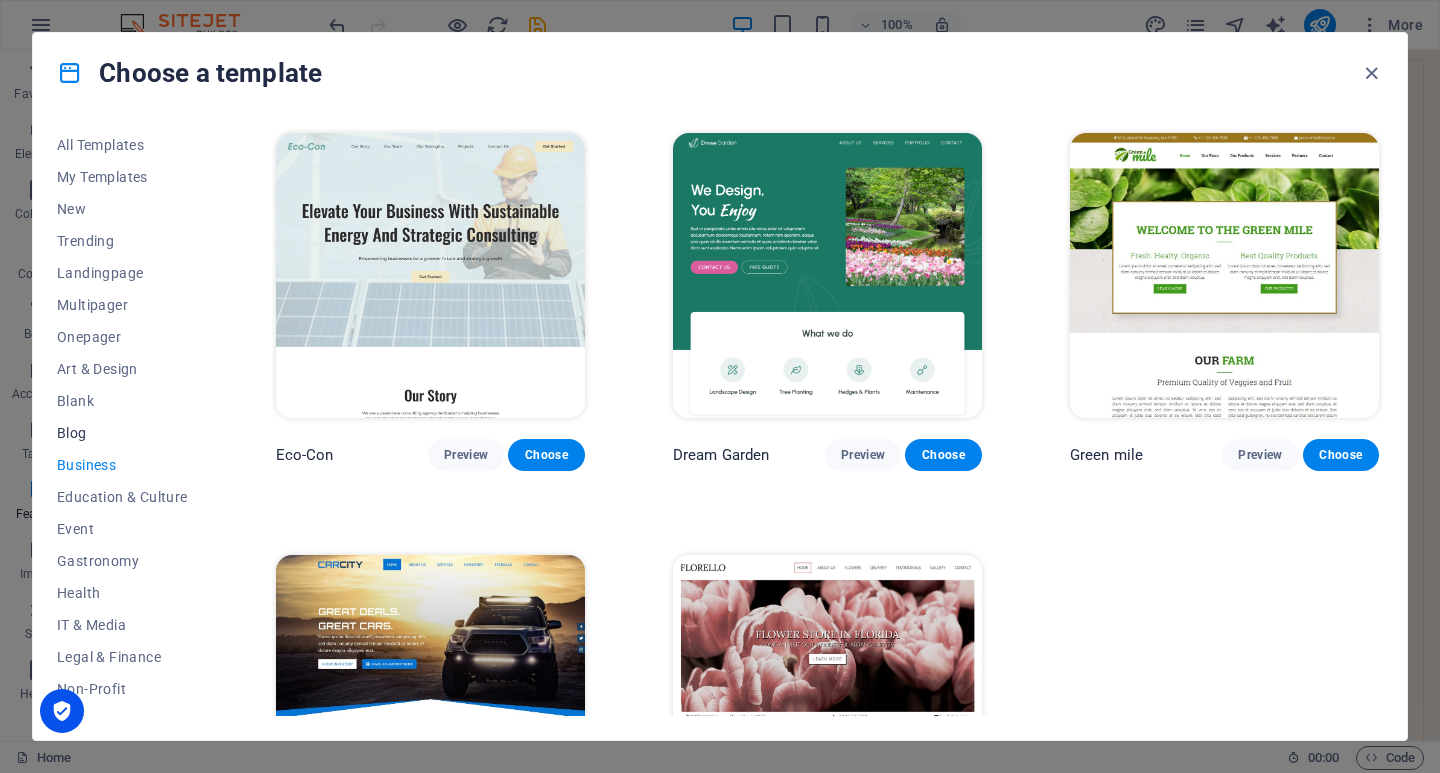click on "Blog" at bounding box center [122, 433] 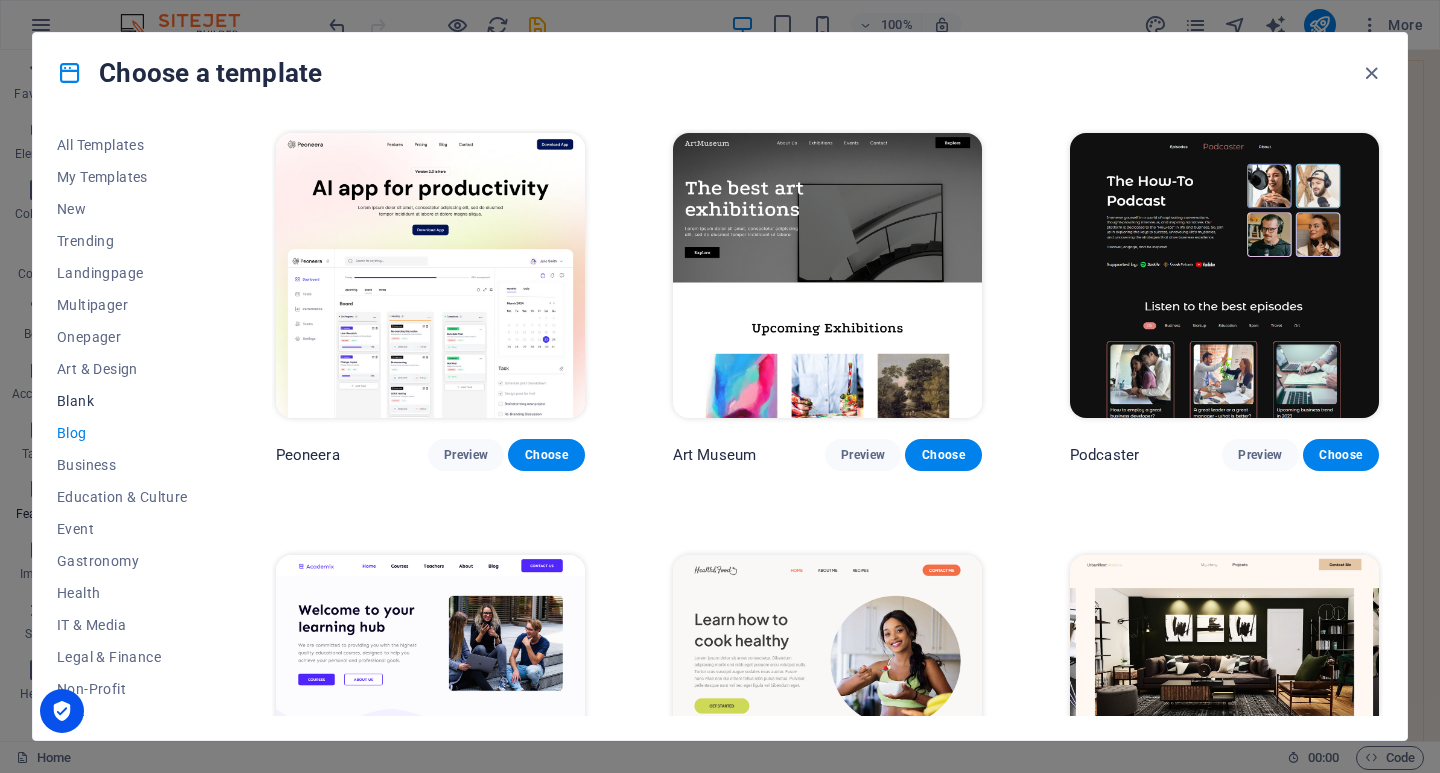 click on "Blank" at bounding box center (122, 401) 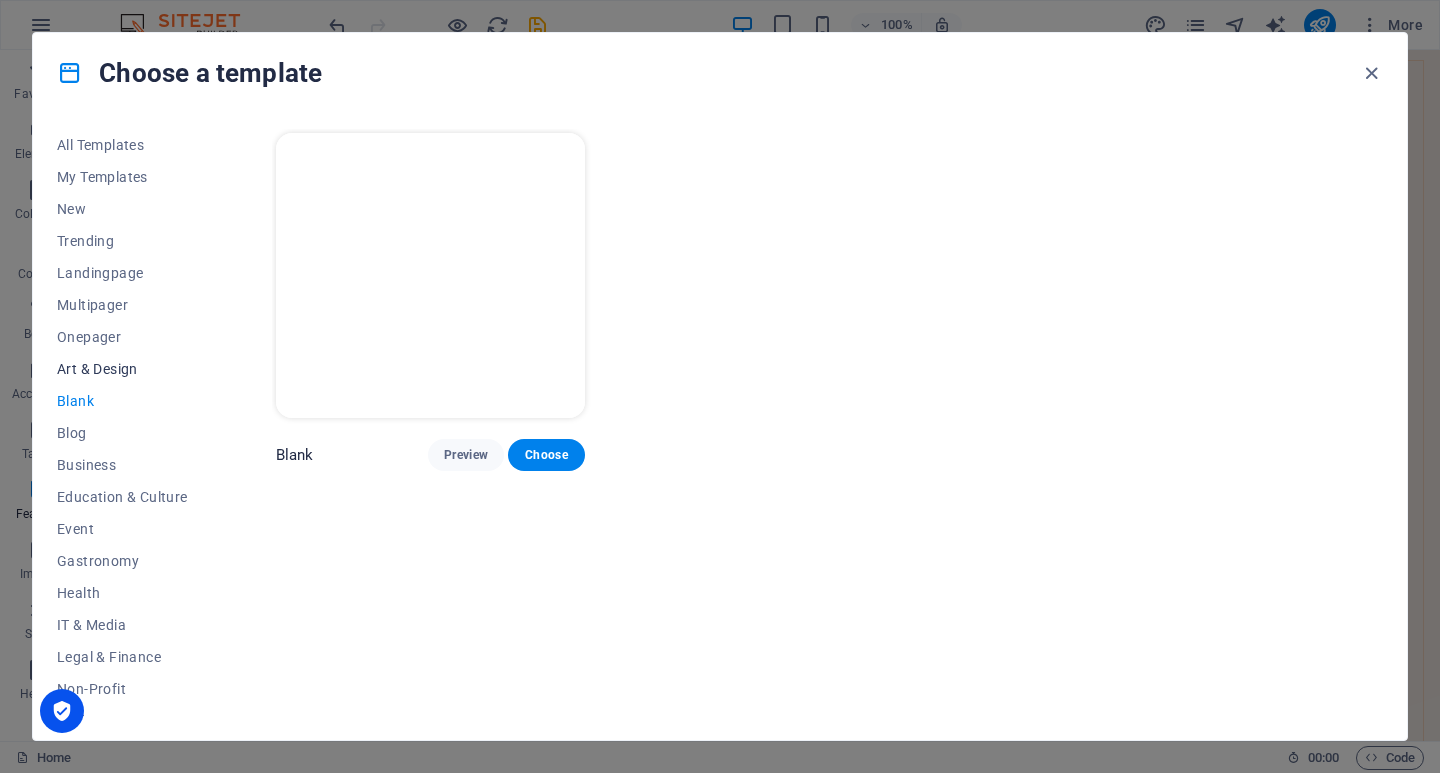 click on "Art & Design" at bounding box center [122, 369] 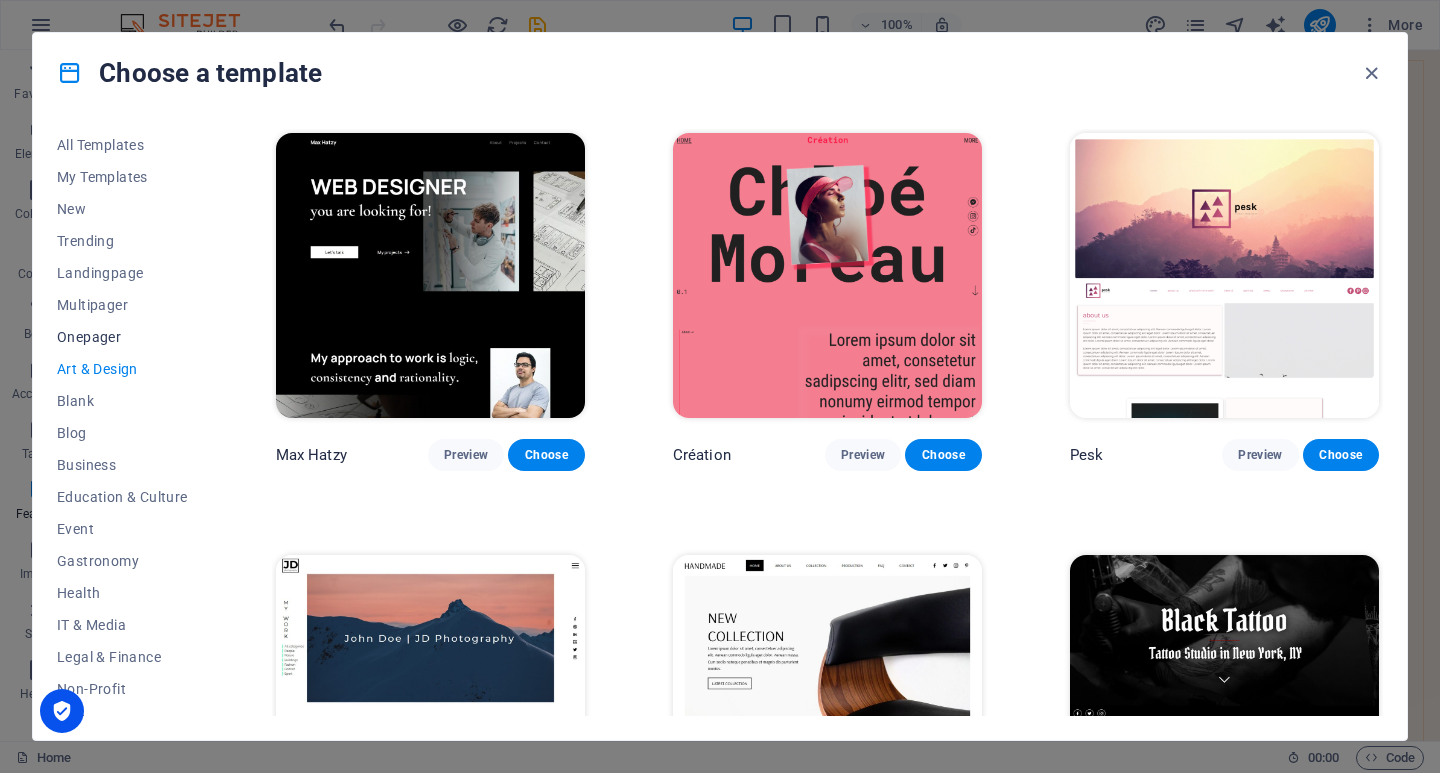 click on "Onepager" at bounding box center [122, 337] 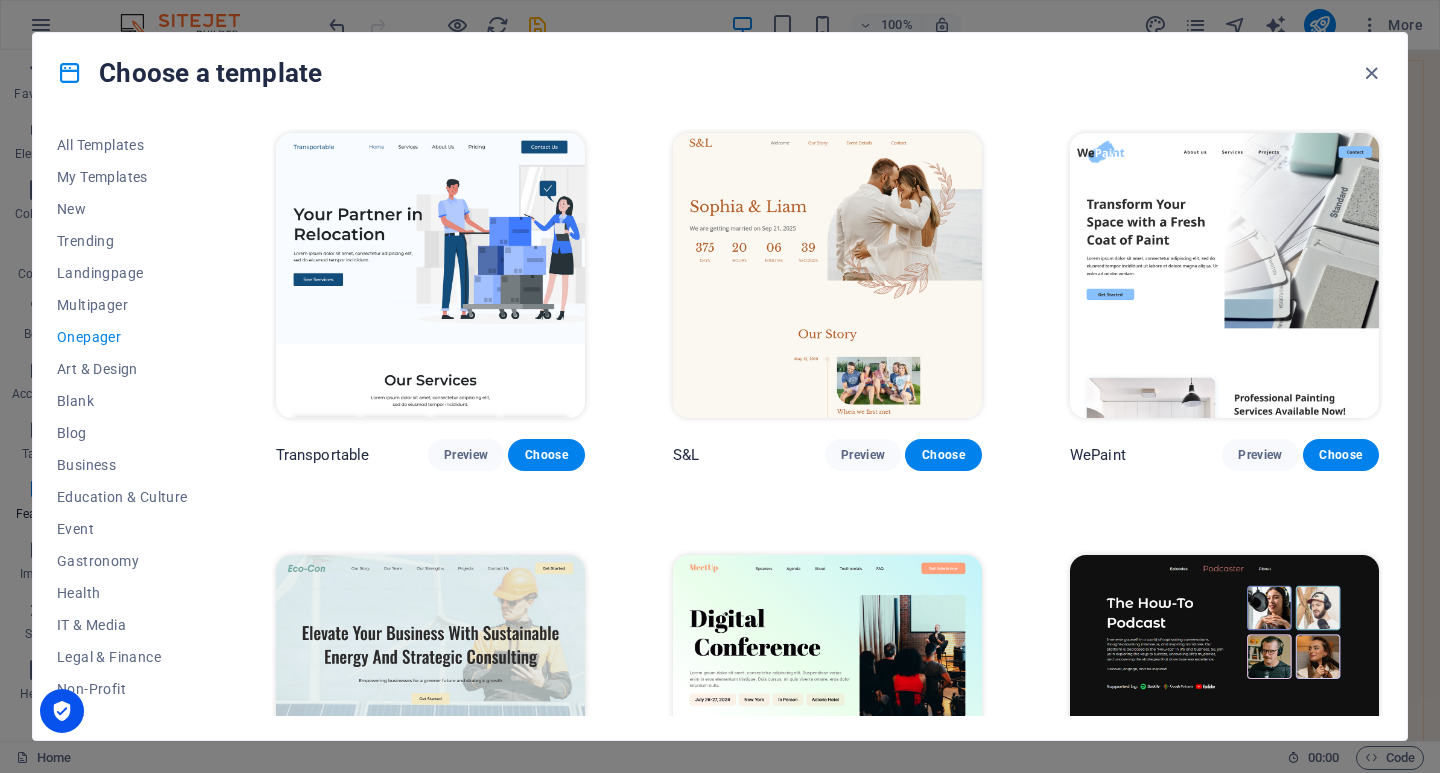 drag, startPoint x: 1432, startPoint y: 192, endPoint x: 1377, endPoint y: 248, distance: 78.492035 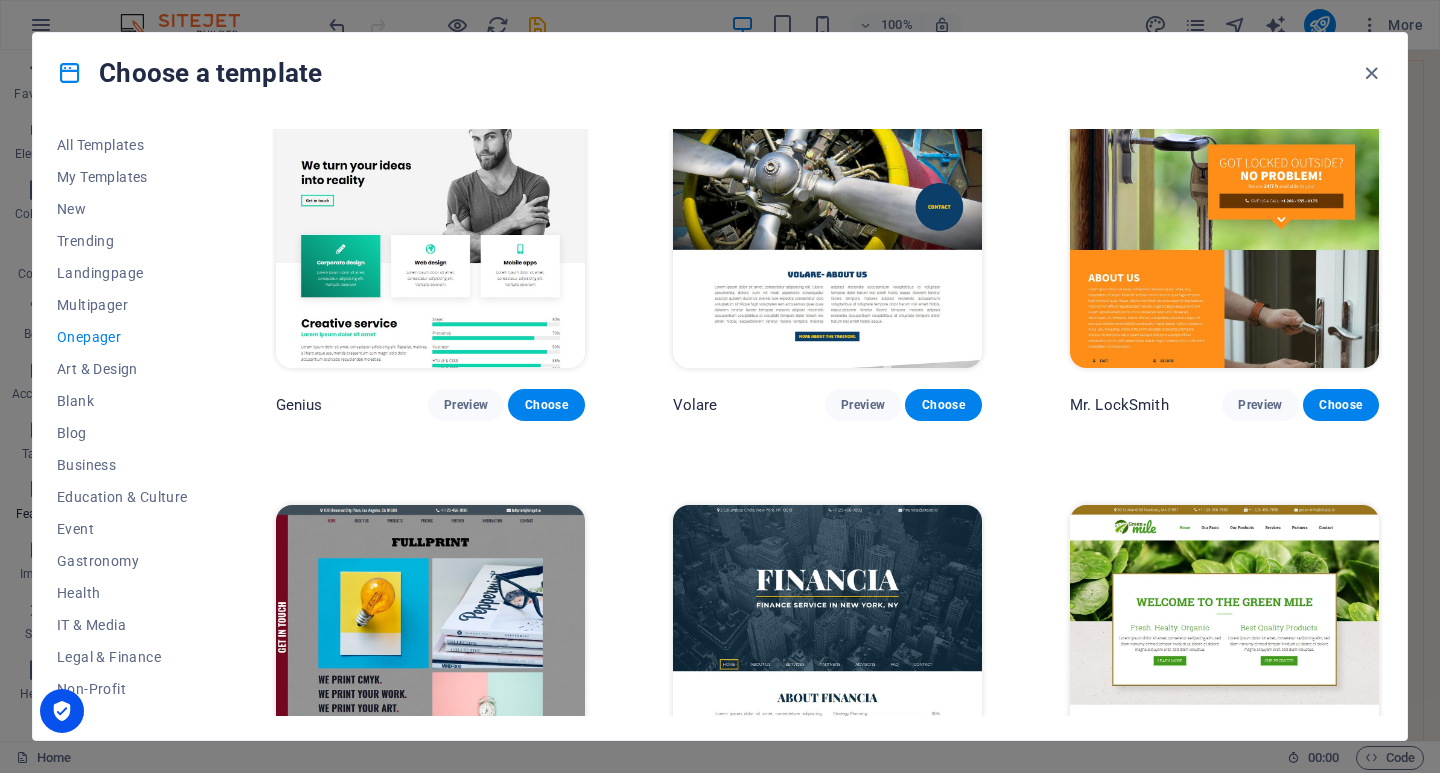 scroll, scrollTop: 4301, scrollLeft: 0, axis: vertical 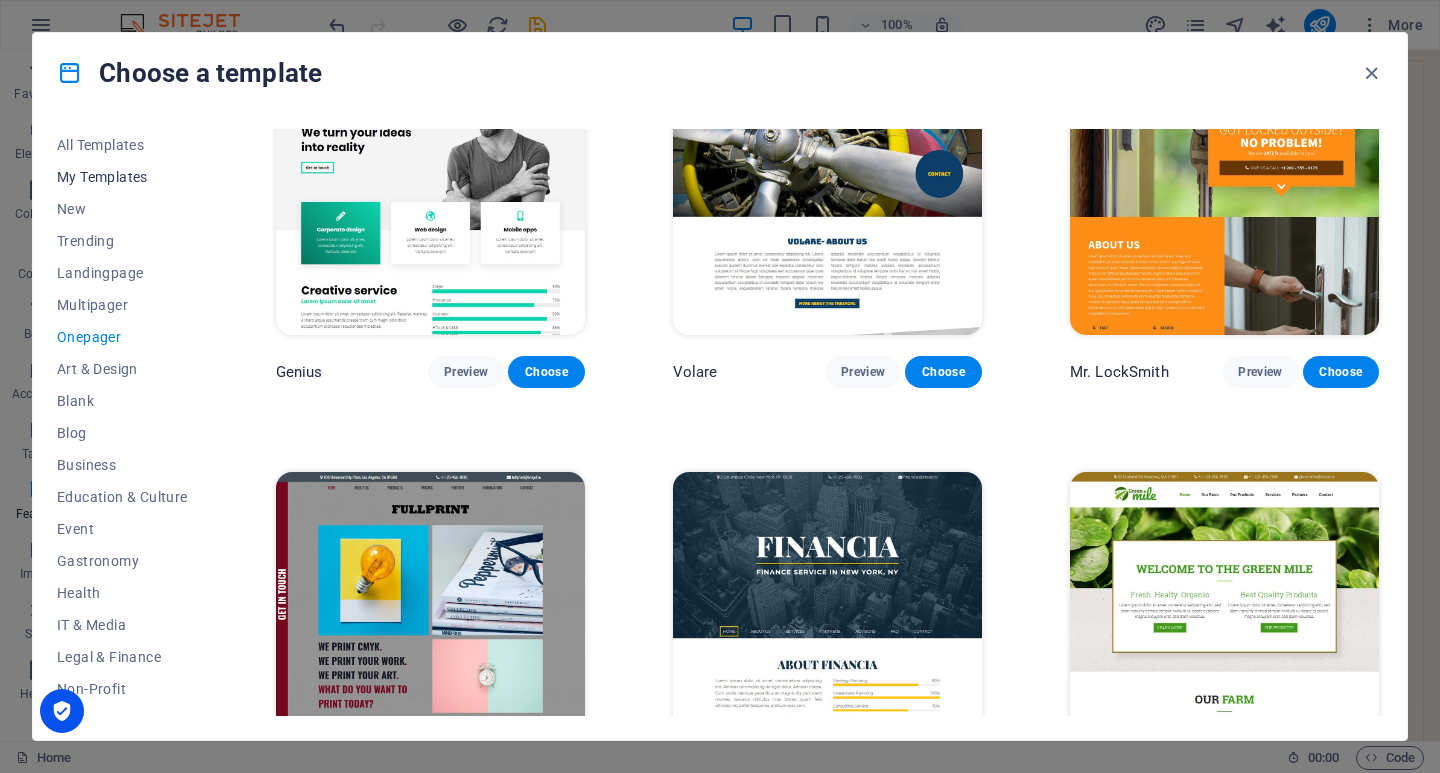 click on "My Templates" at bounding box center (122, 177) 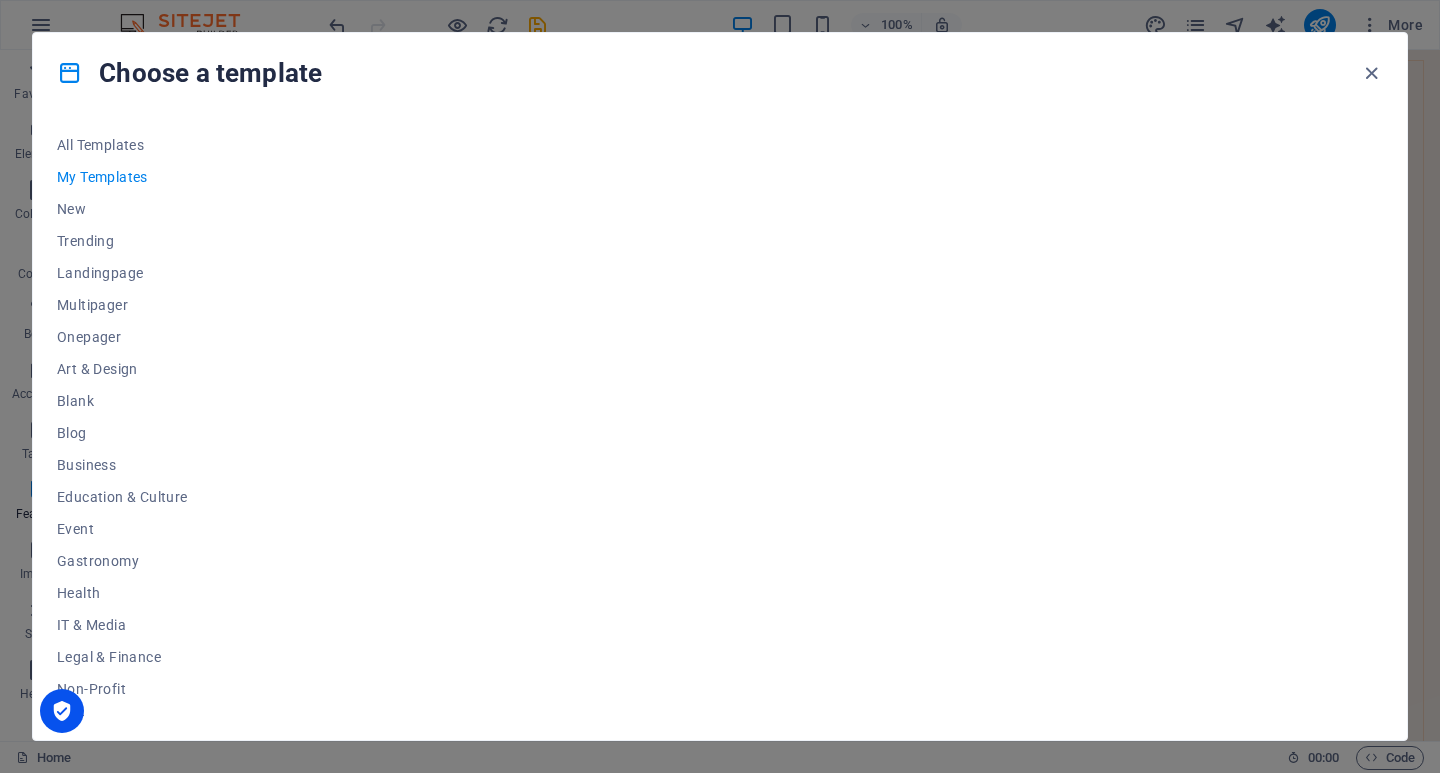 click on "My Templates" at bounding box center [122, 177] 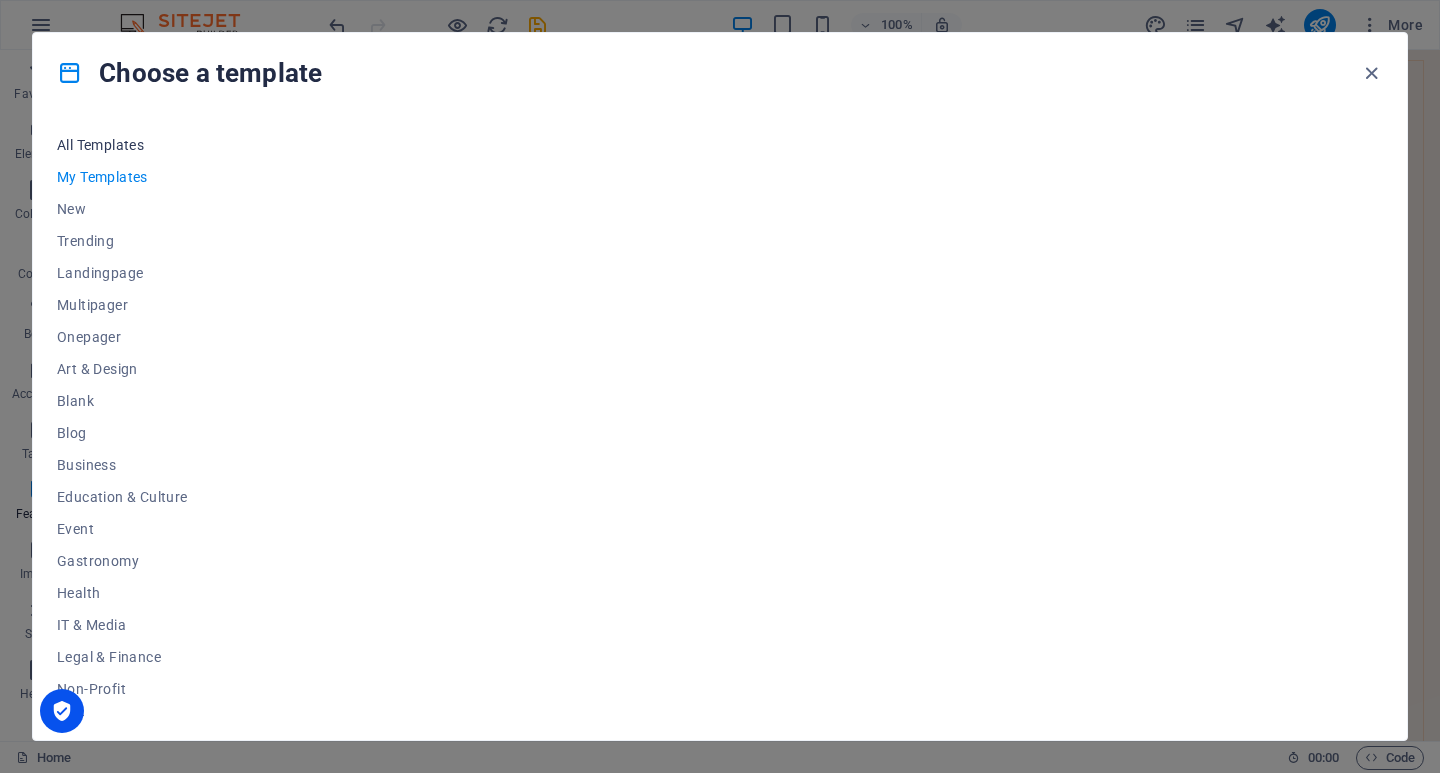 click on "All Templates" at bounding box center [122, 145] 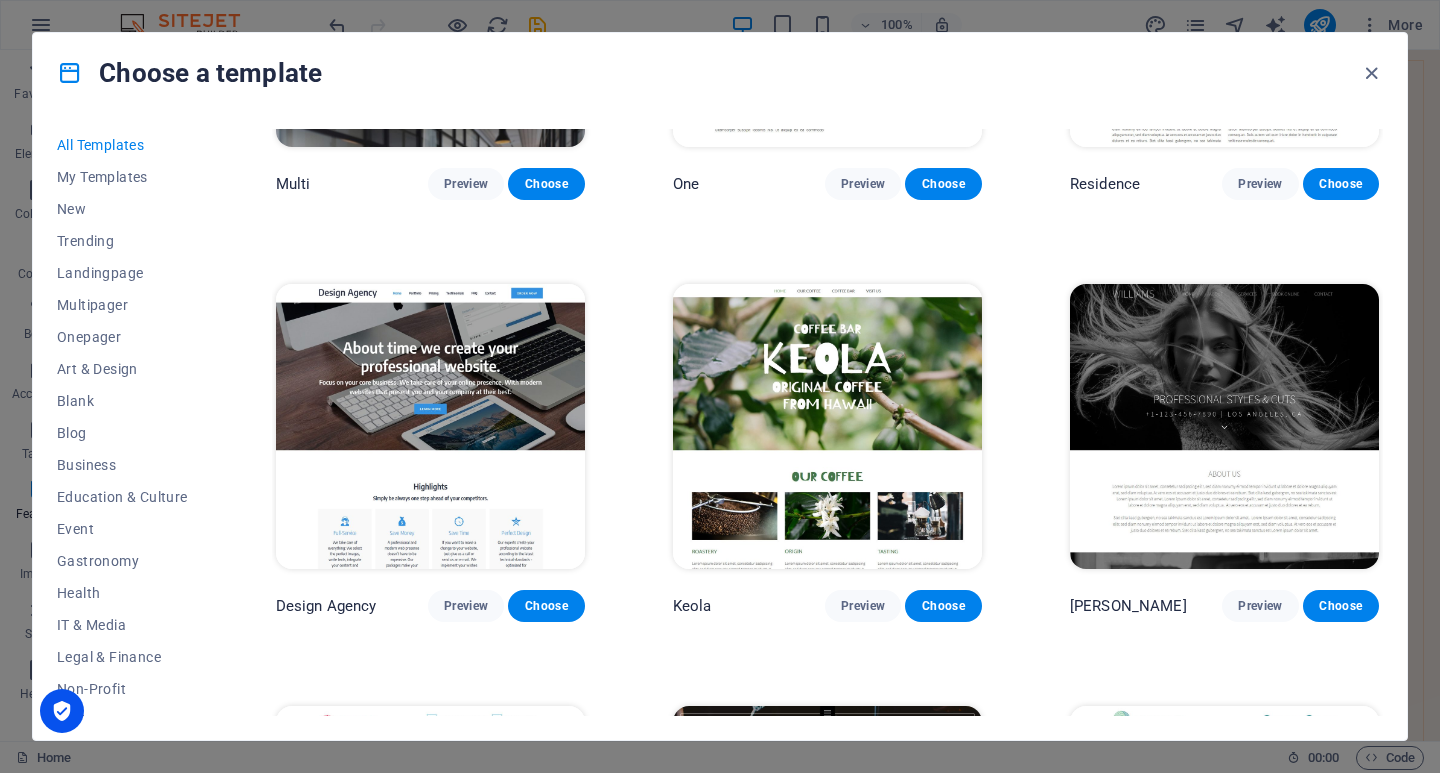 scroll, scrollTop: 17344, scrollLeft: 0, axis: vertical 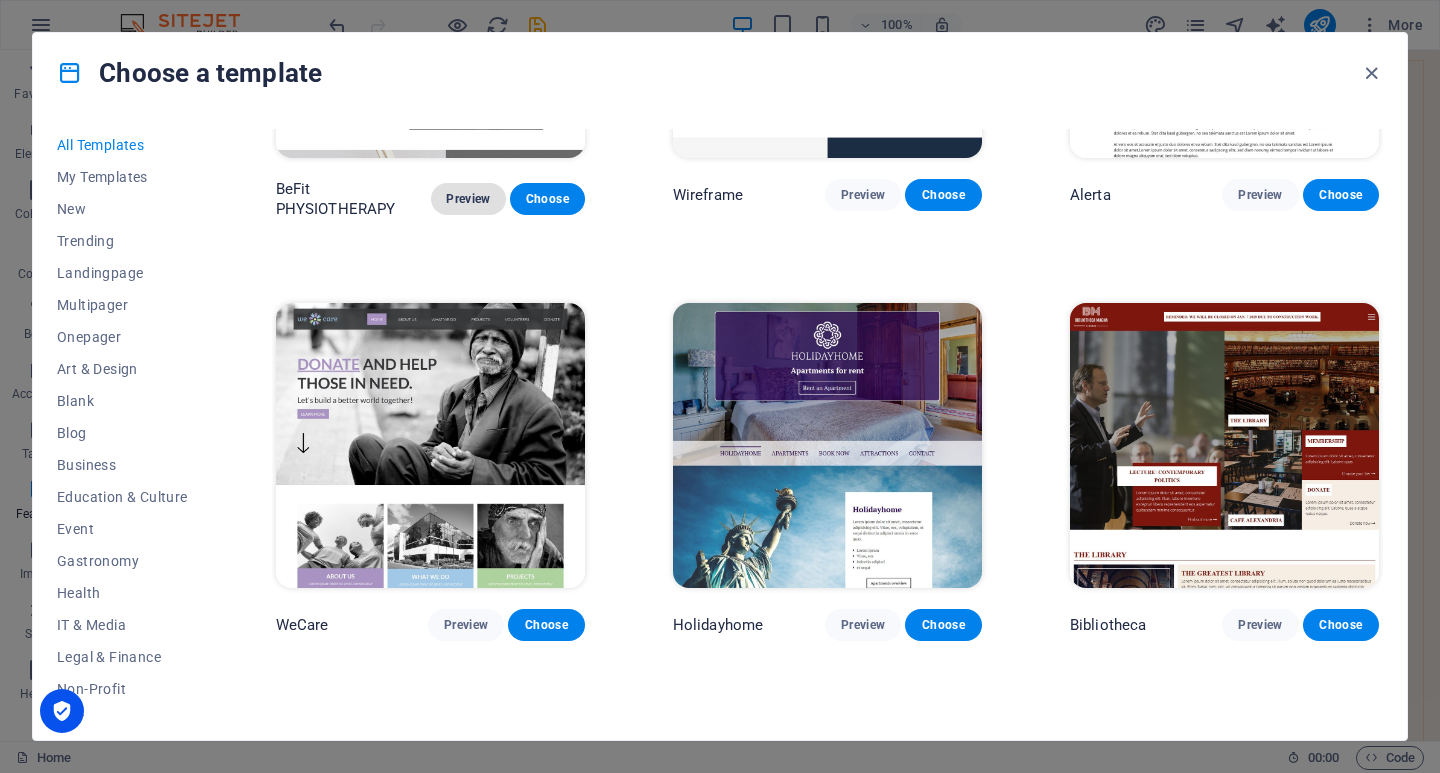 click on "Preview" at bounding box center (468, 199) 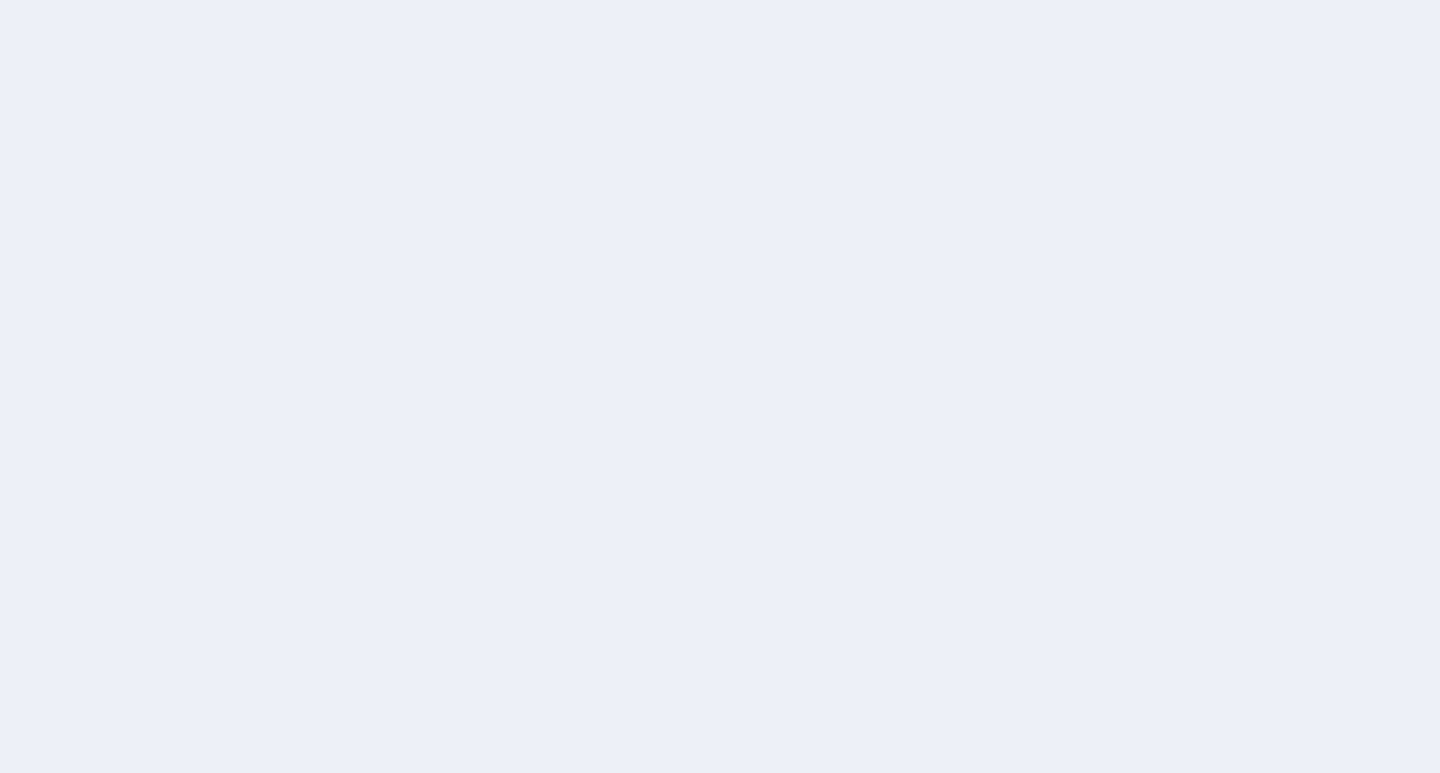 scroll, scrollTop: 0, scrollLeft: 0, axis: both 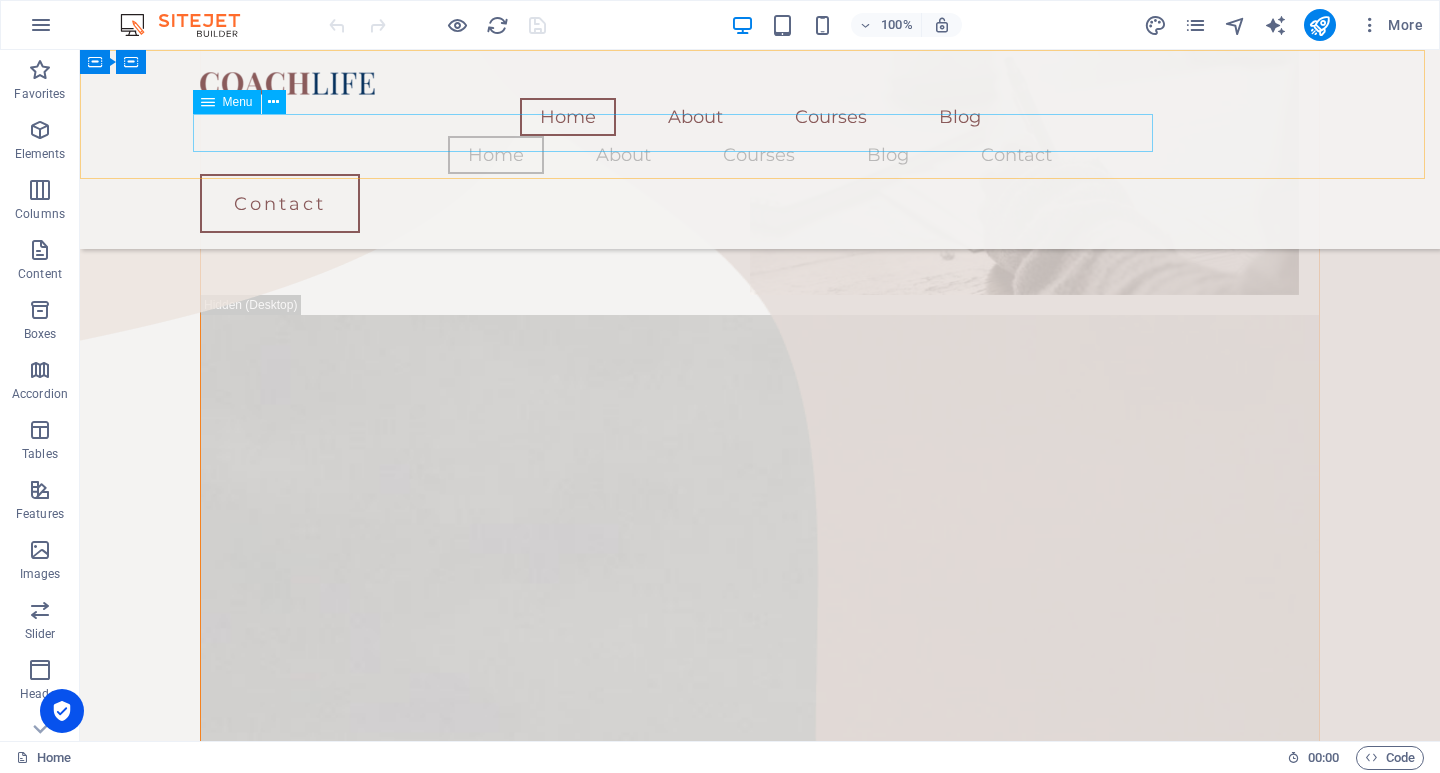click on "Home About Courses Blog Contact" at bounding box center (760, 155) 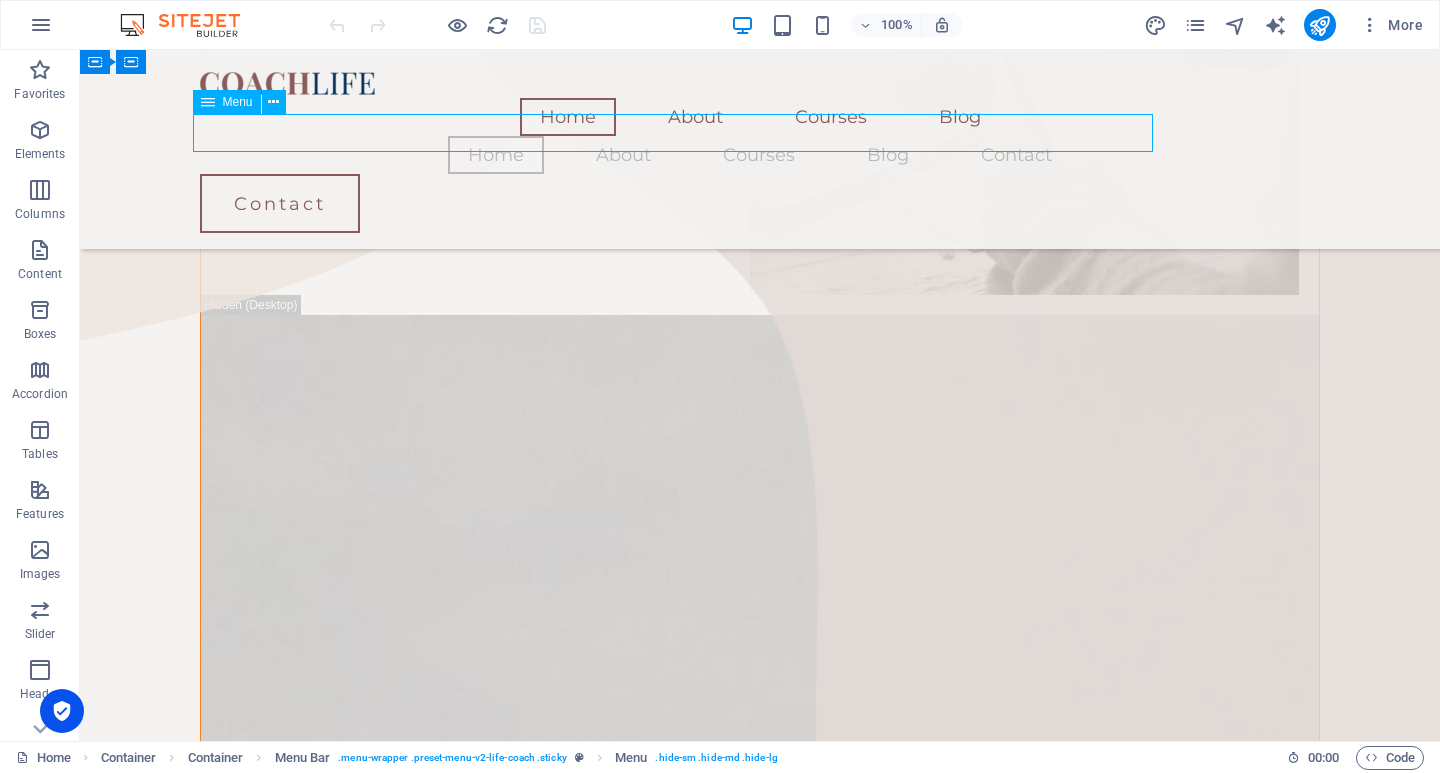 click on "Home About Courses Blog Contact" at bounding box center [760, 155] 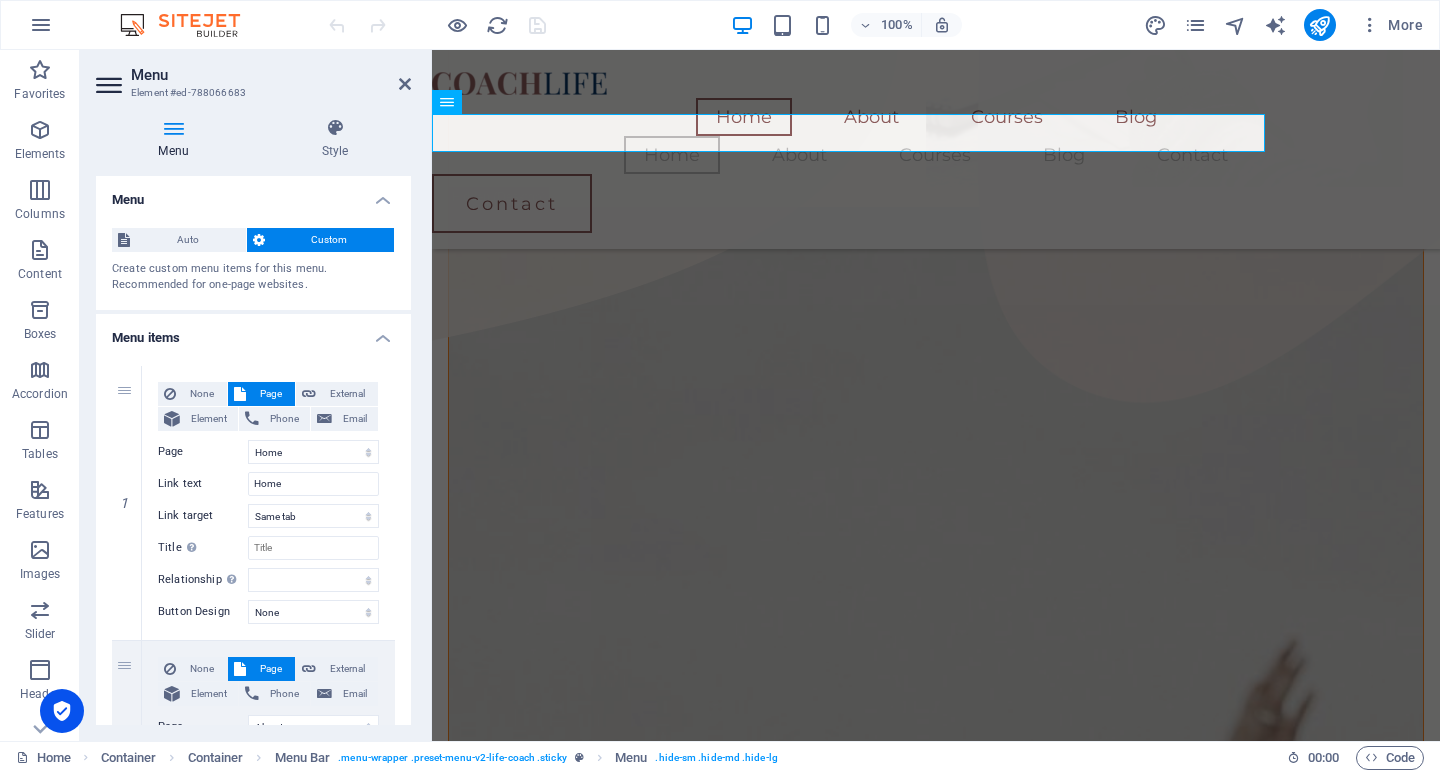 scroll, scrollTop: 1168, scrollLeft: 0, axis: vertical 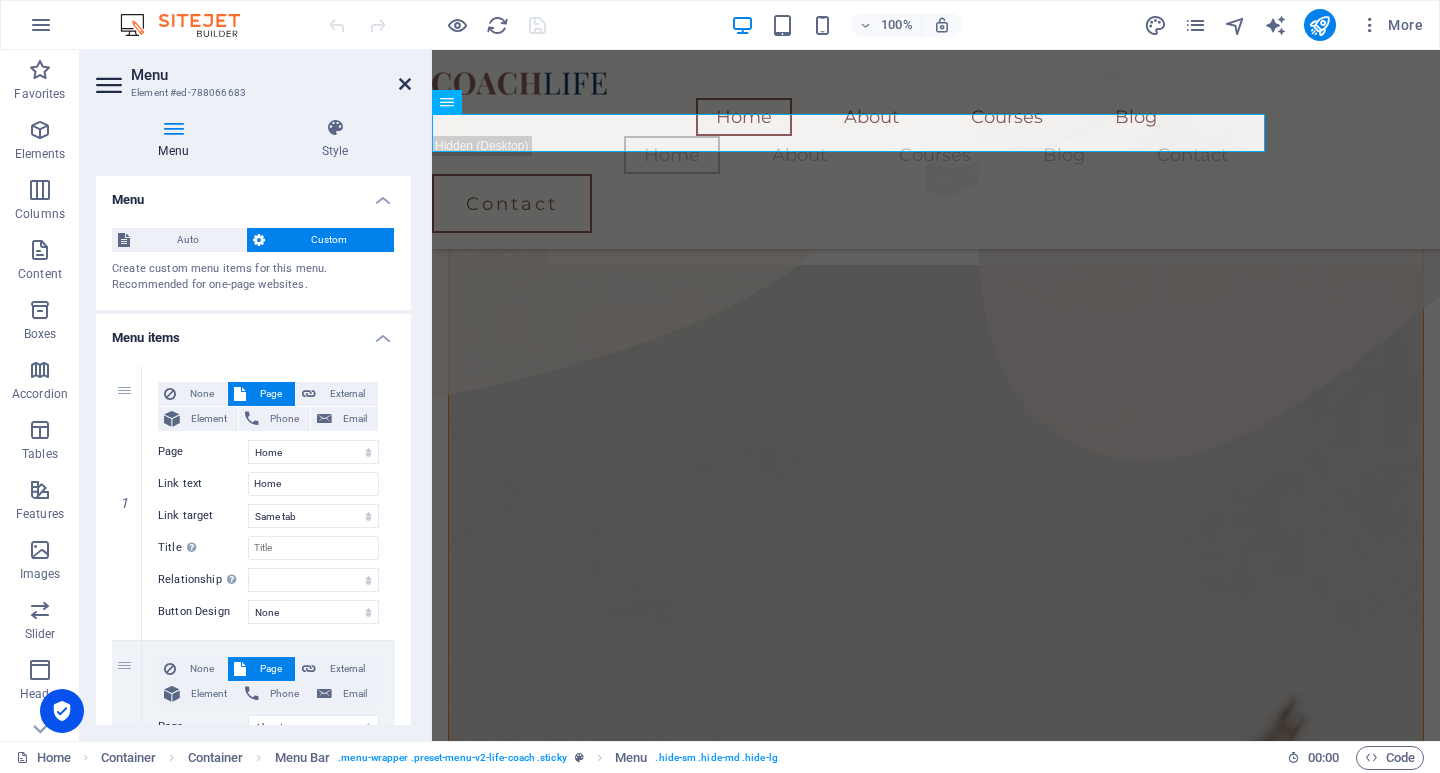 click at bounding box center [405, 84] 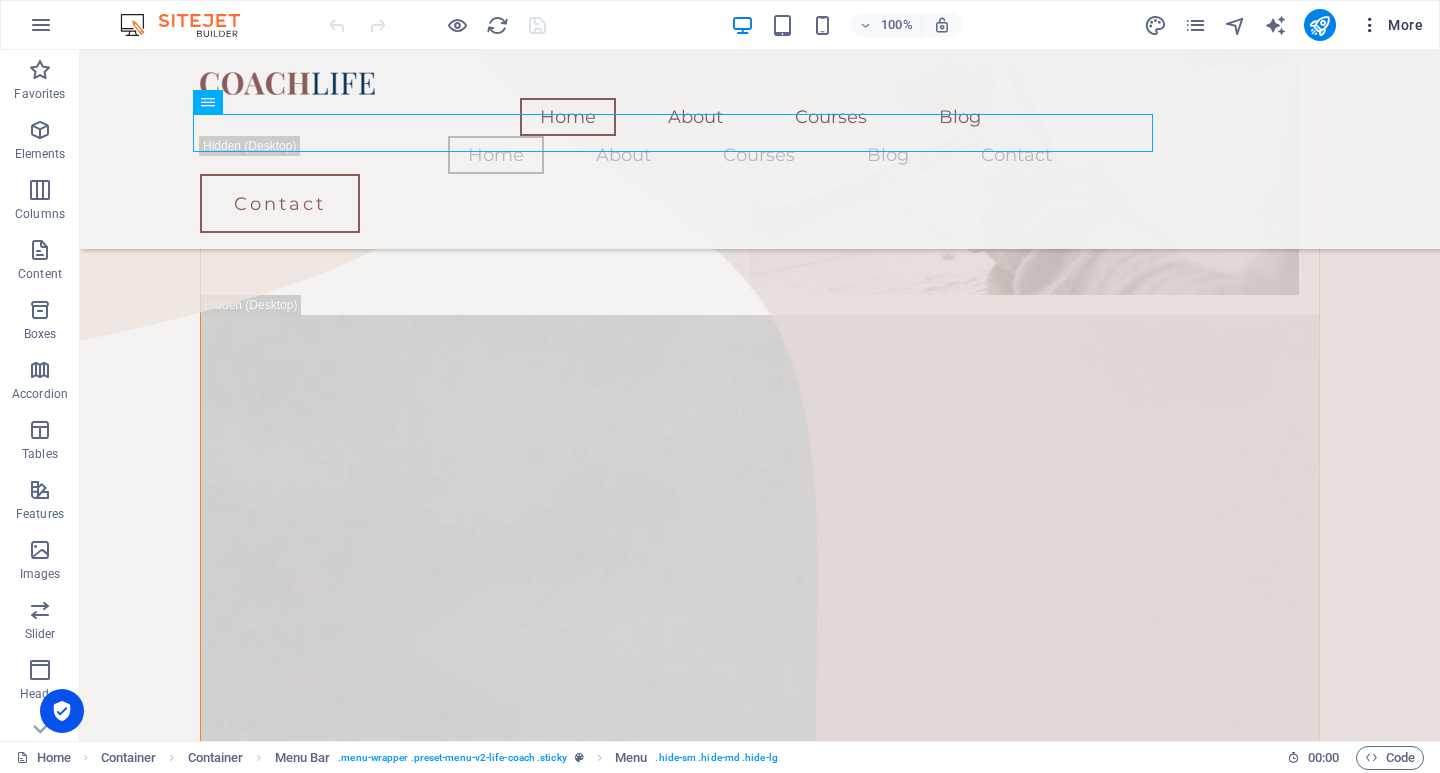 click at bounding box center (1370, 25) 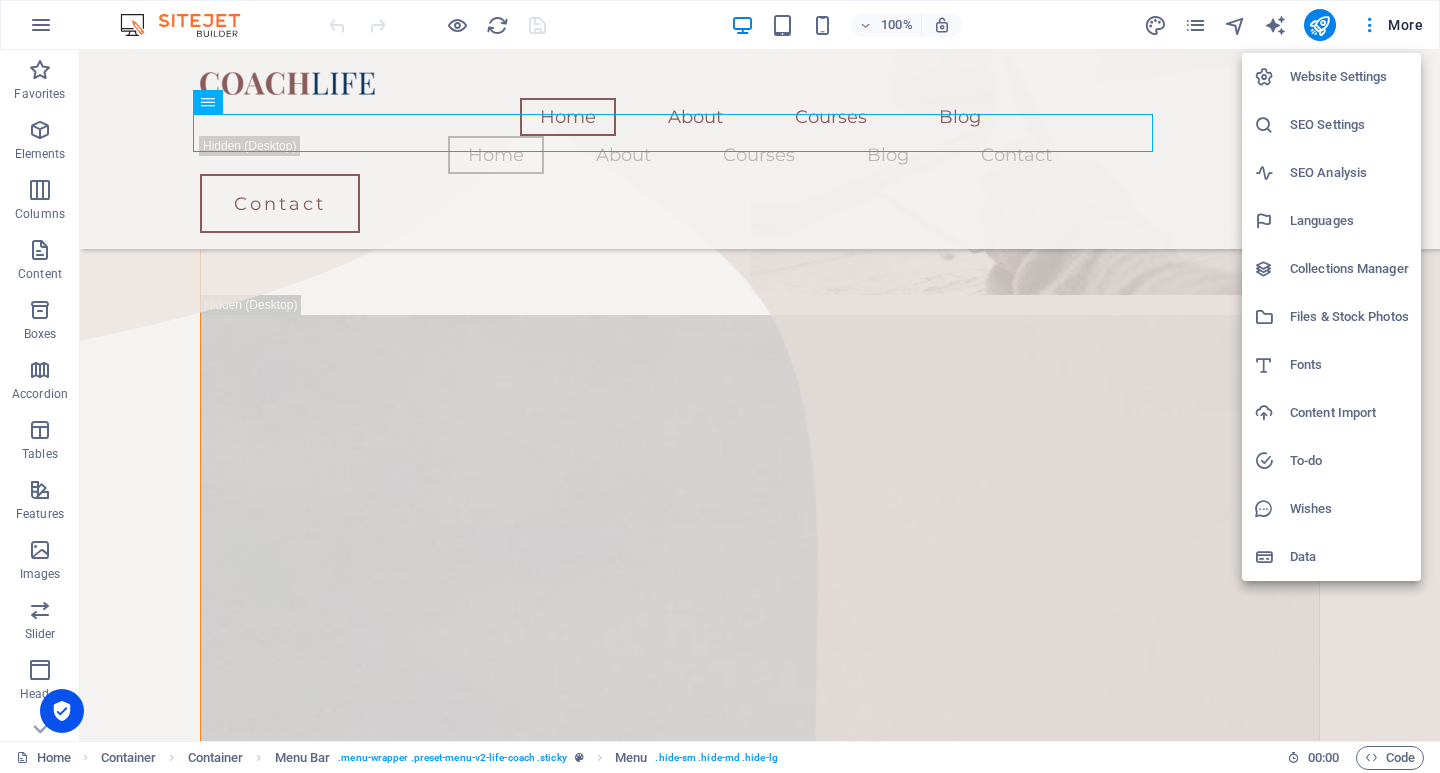 click on "Website Settings" at bounding box center (1349, 77) 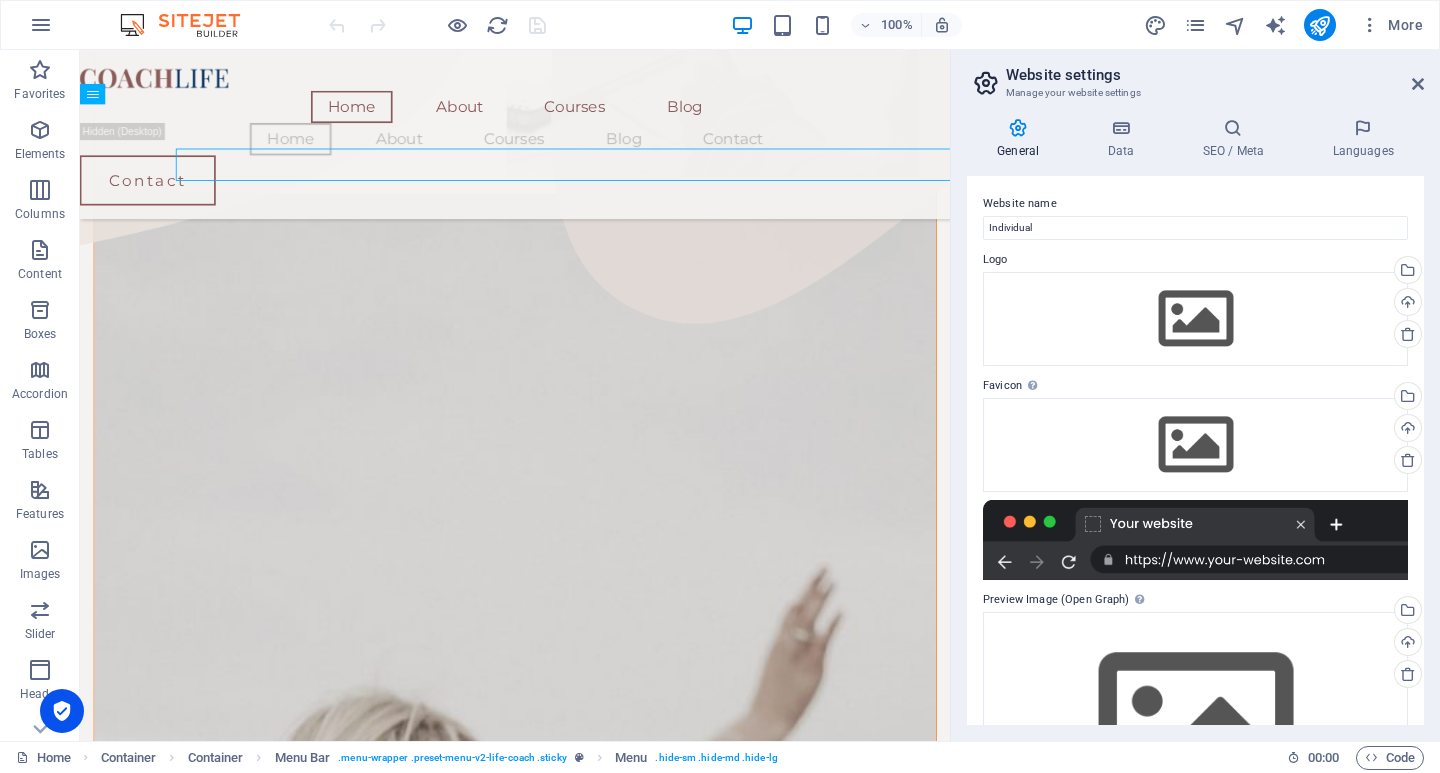 scroll, scrollTop: 1174, scrollLeft: 0, axis: vertical 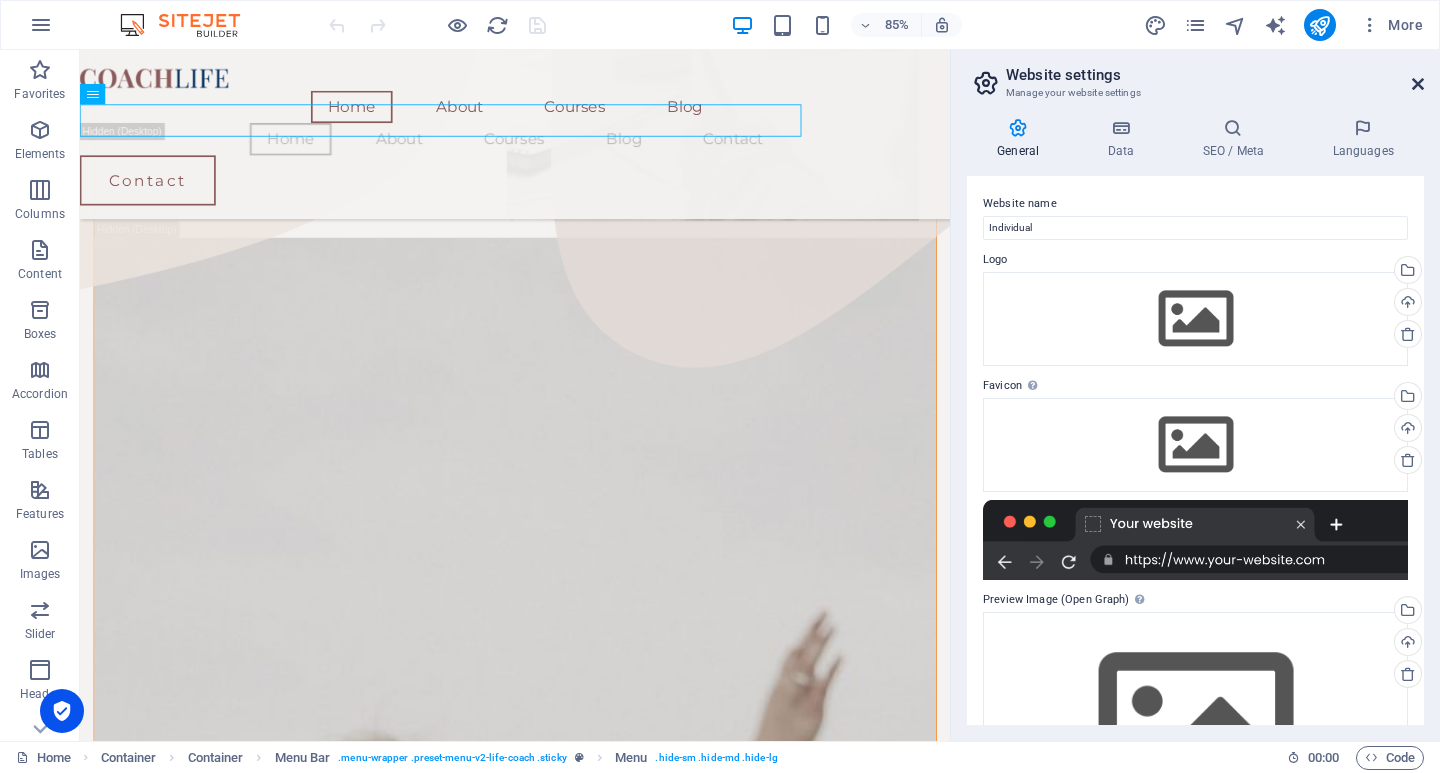 click at bounding box center [1418, 84] 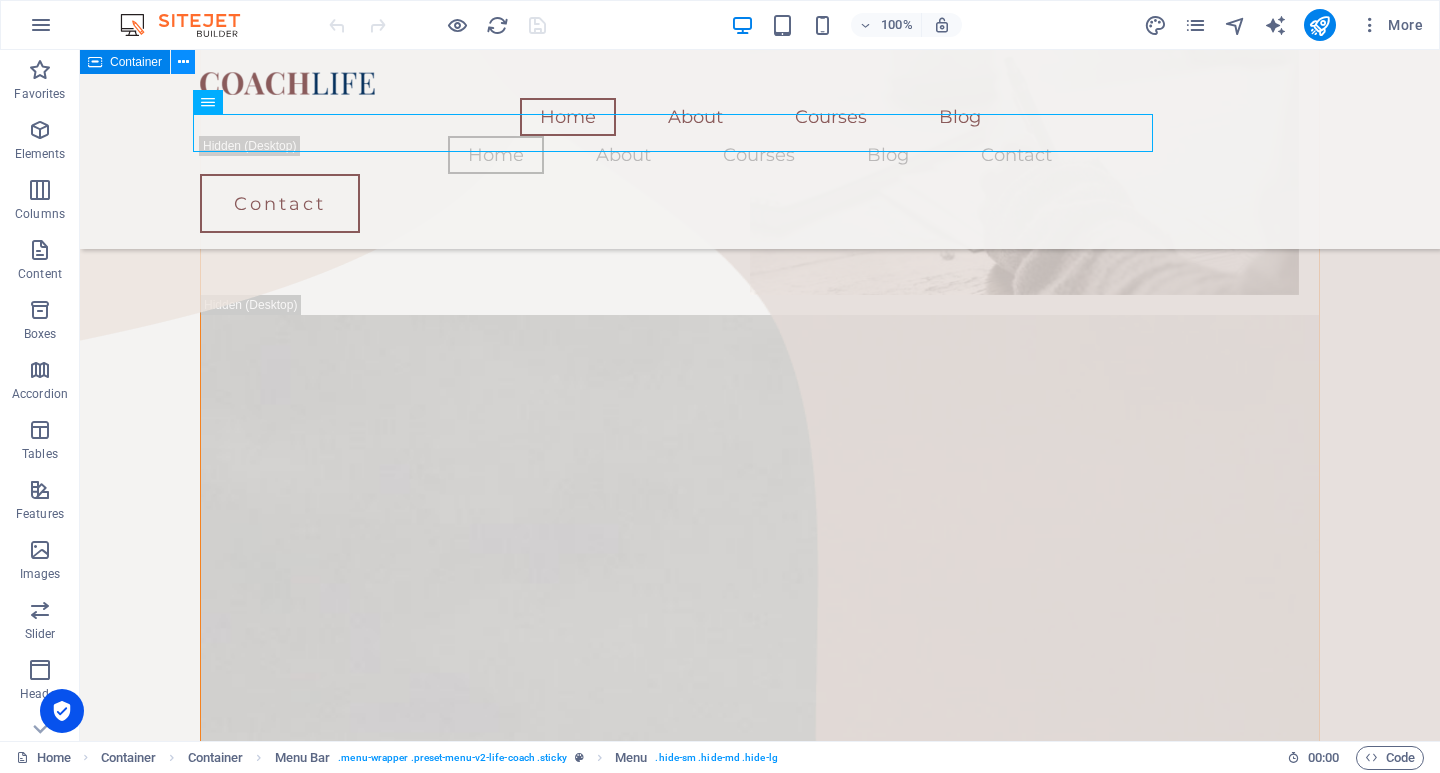 click at bounding box center [183, 62] 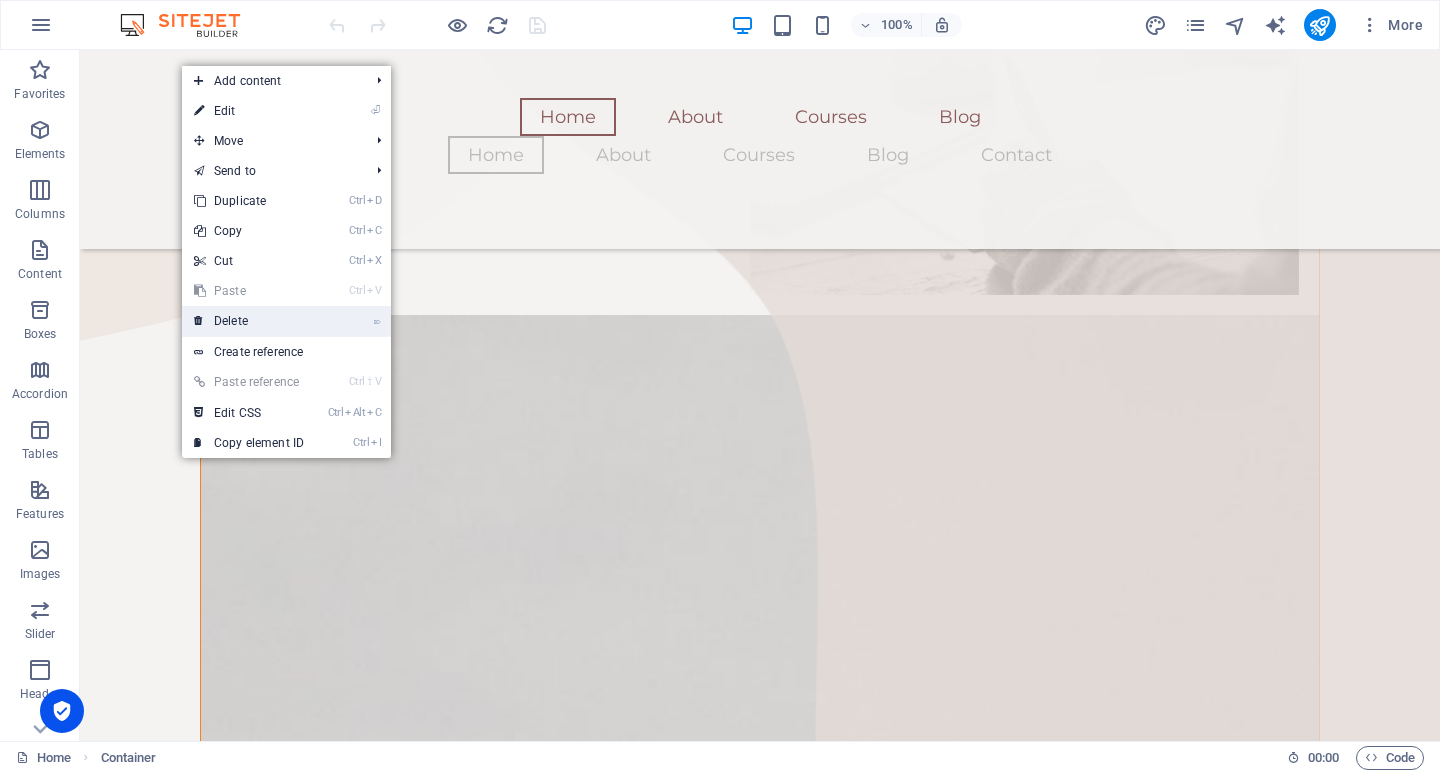 click on "⌦  Delete" at bounding box center [249, 321] 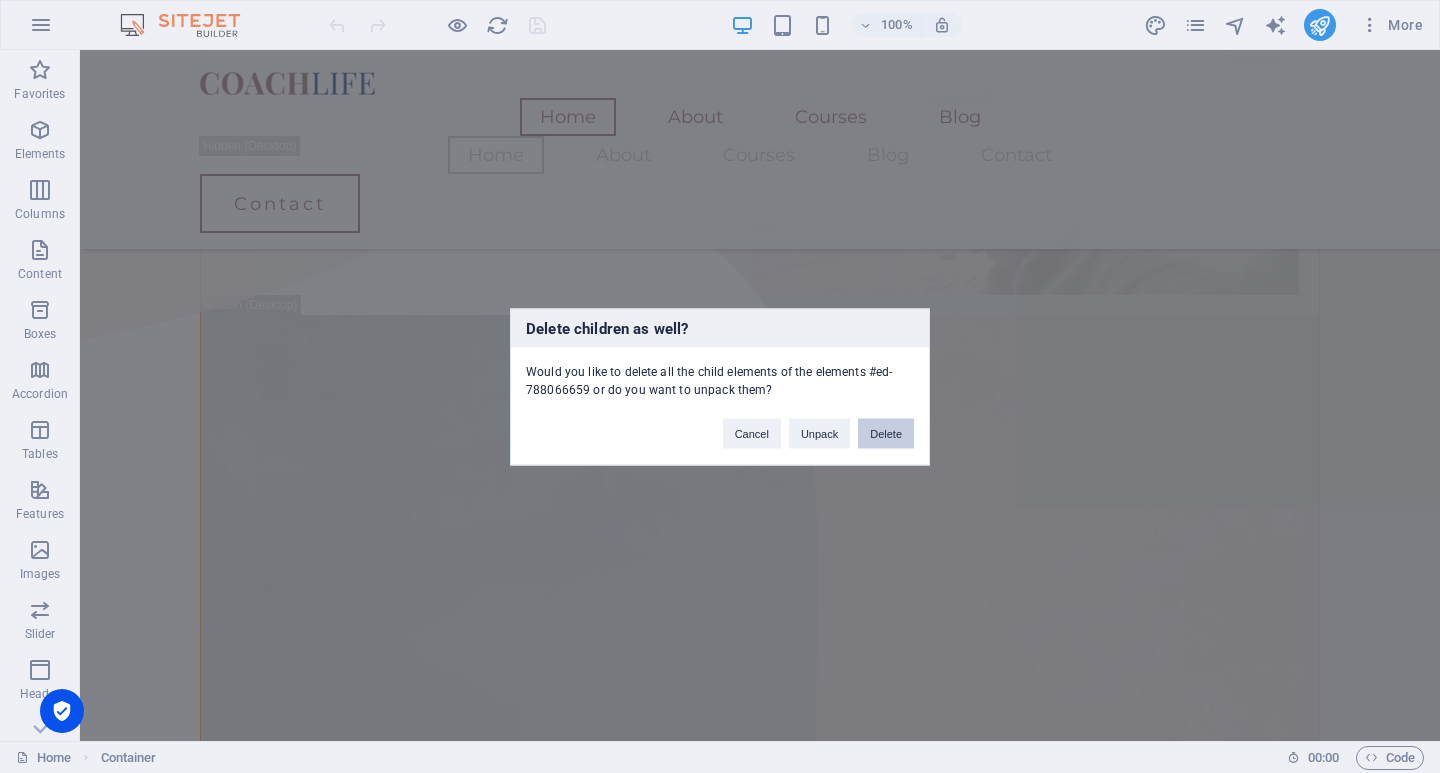 click on "Delete" at bounding box center (886, 433) 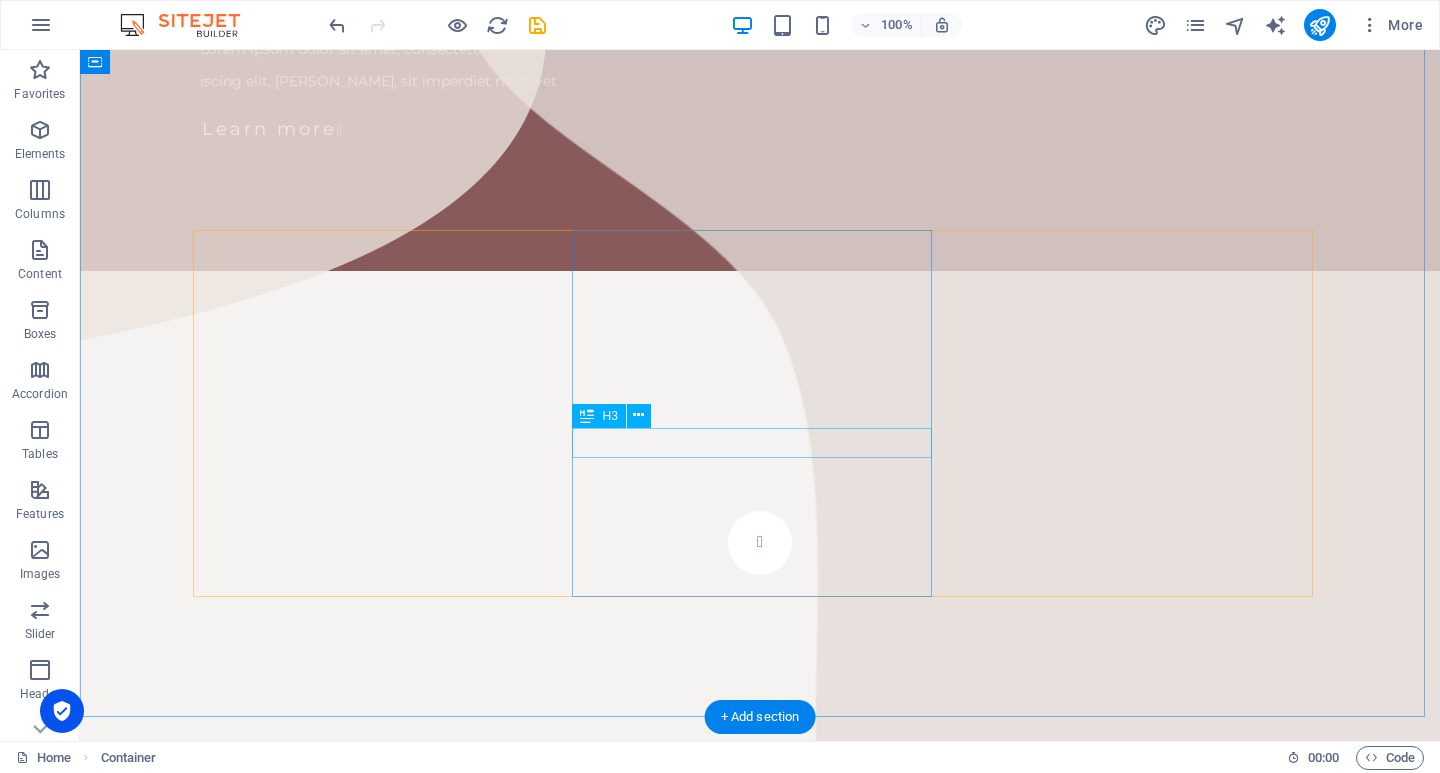 scroll, scrollTop: 256, scrollLeft: 0, axis: vertical 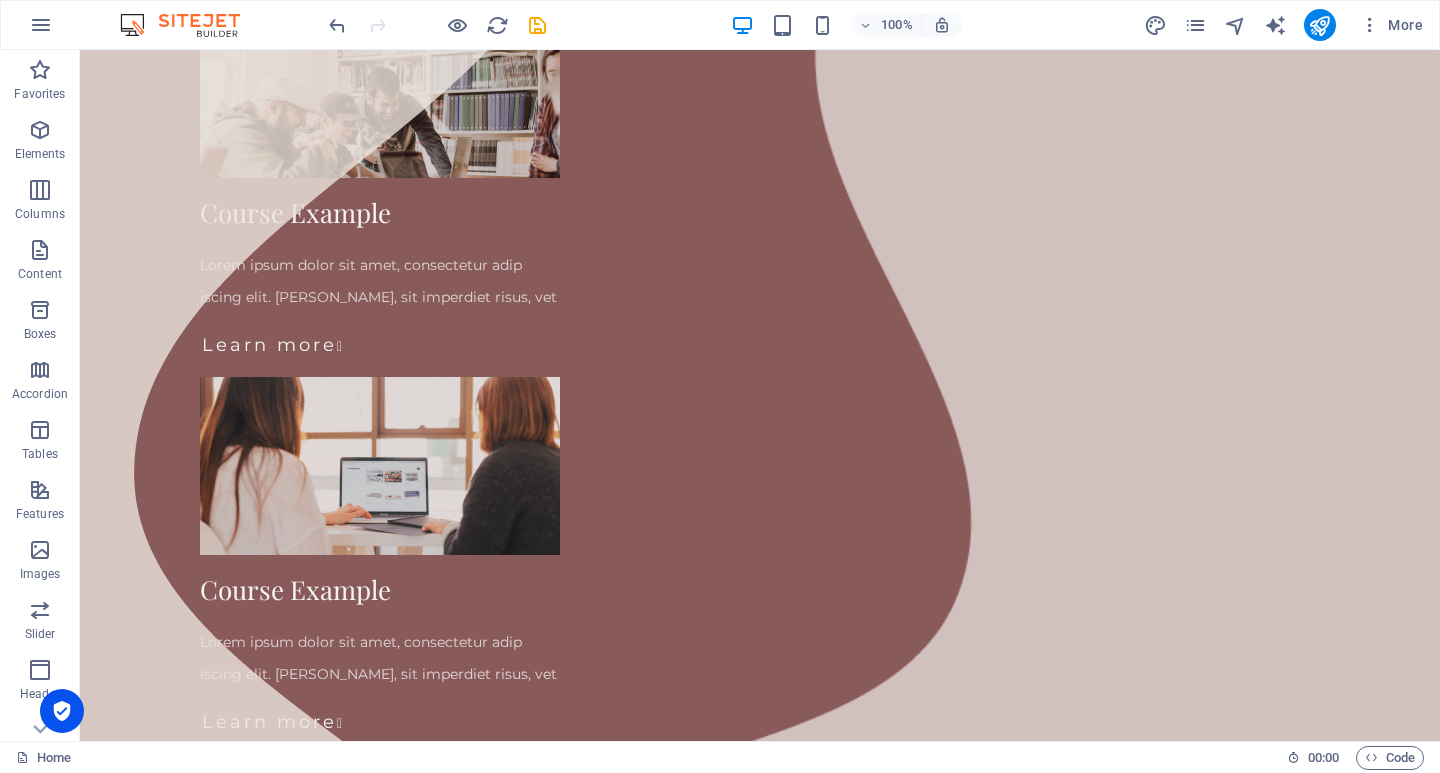 click at bounding box center [437, 25] 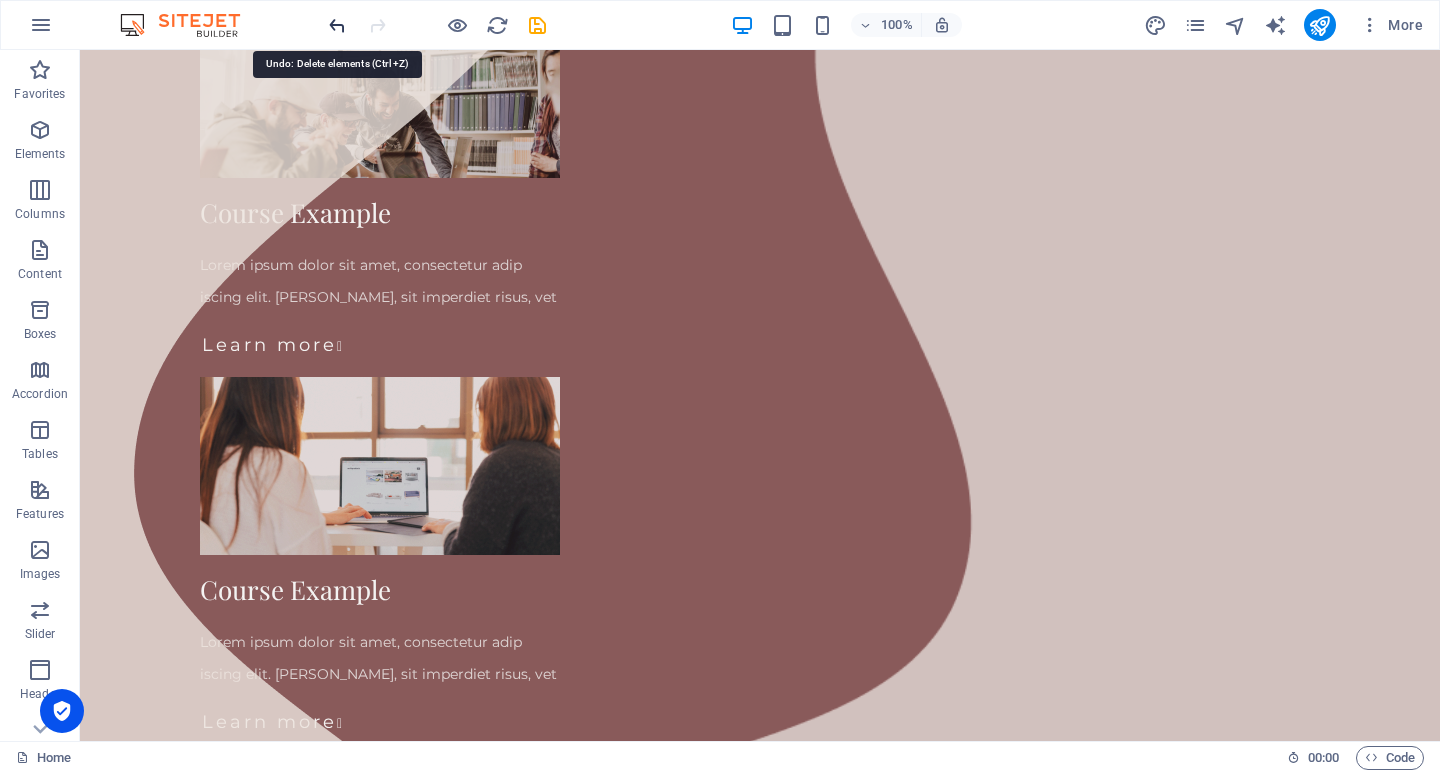 click at bounding box center [337, 25] 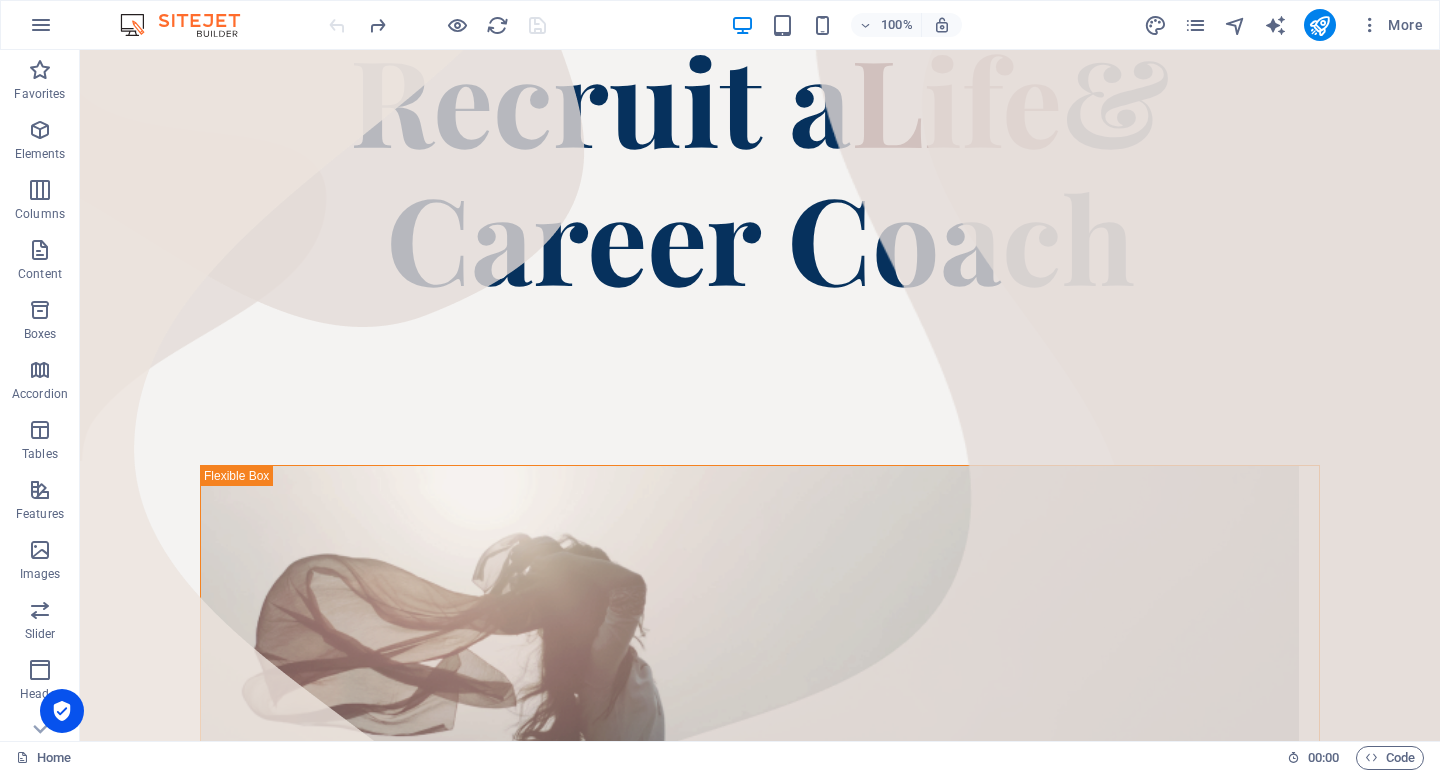 scroll, scrollTop: 256, scrollLeft: 0, axis: vertical 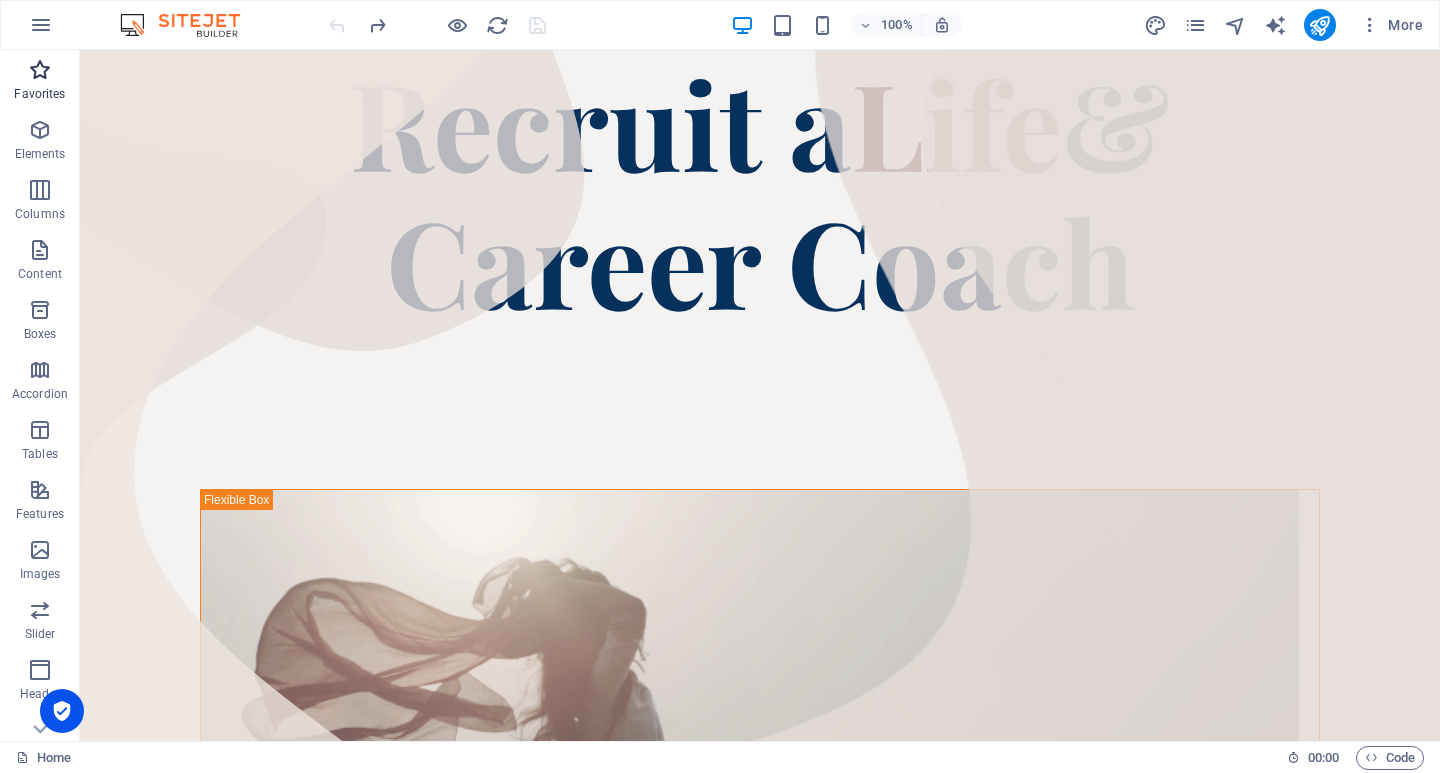 click at bounding box center [40, 70] 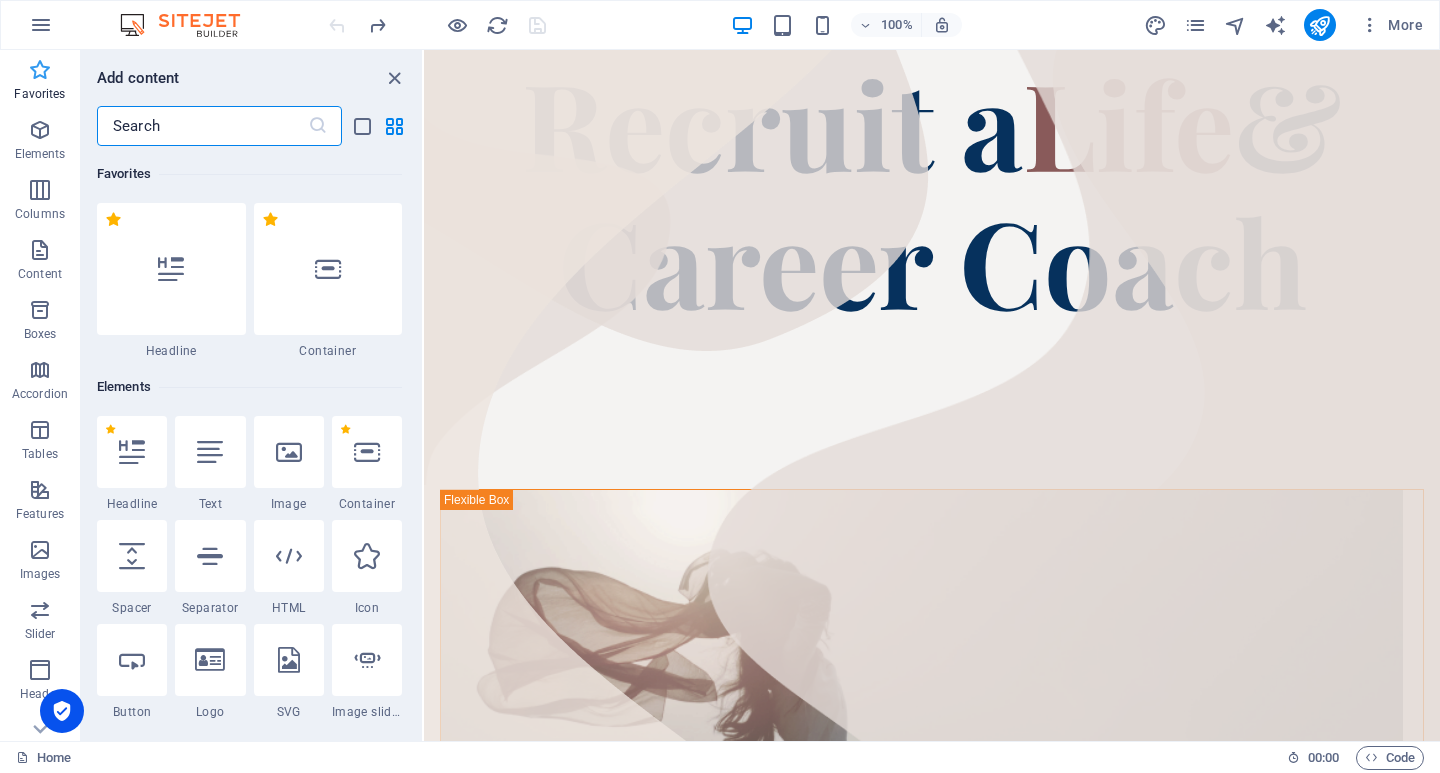 scroll, scrollTop: 245, scrollLeft: 0, axis: vertical 